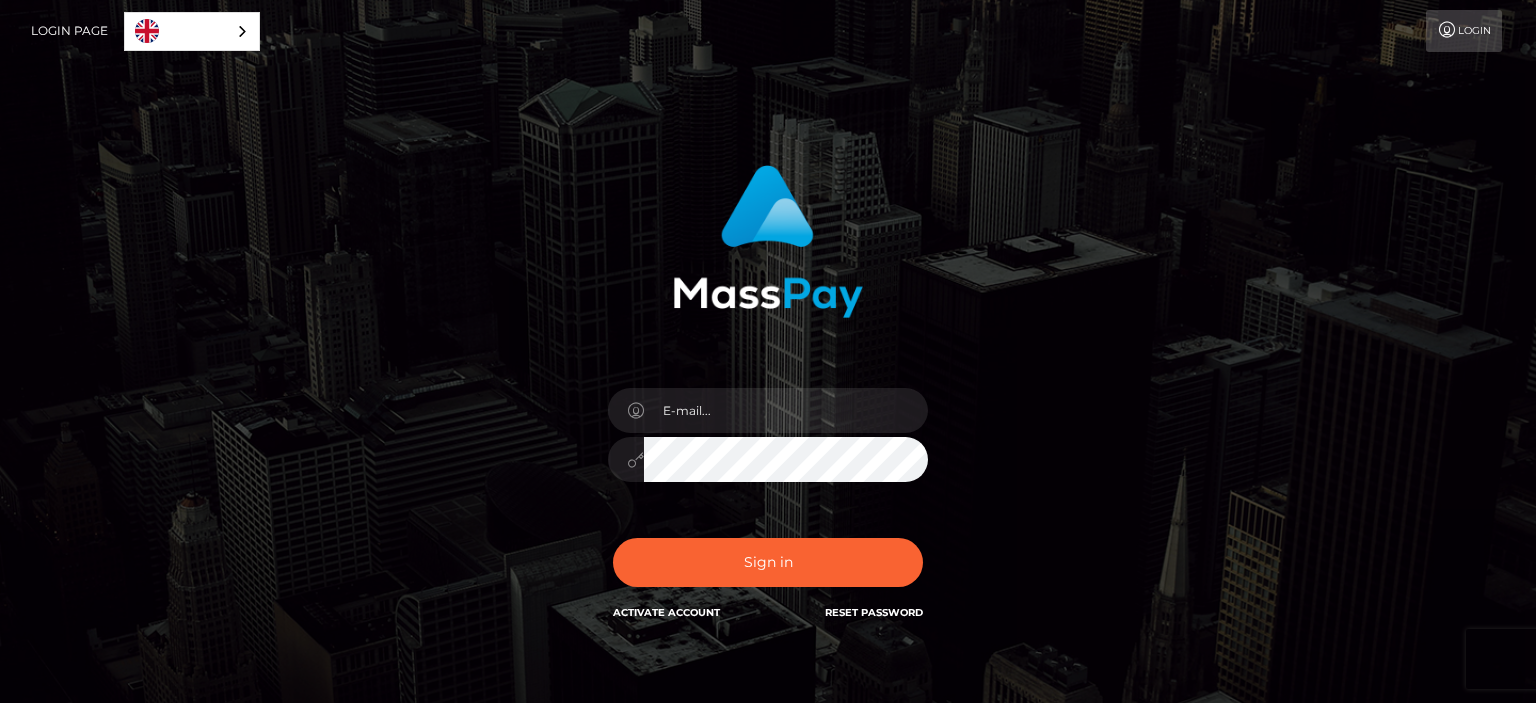 scroll, scrollTop: 0, scrollLeft: 0, axis: both 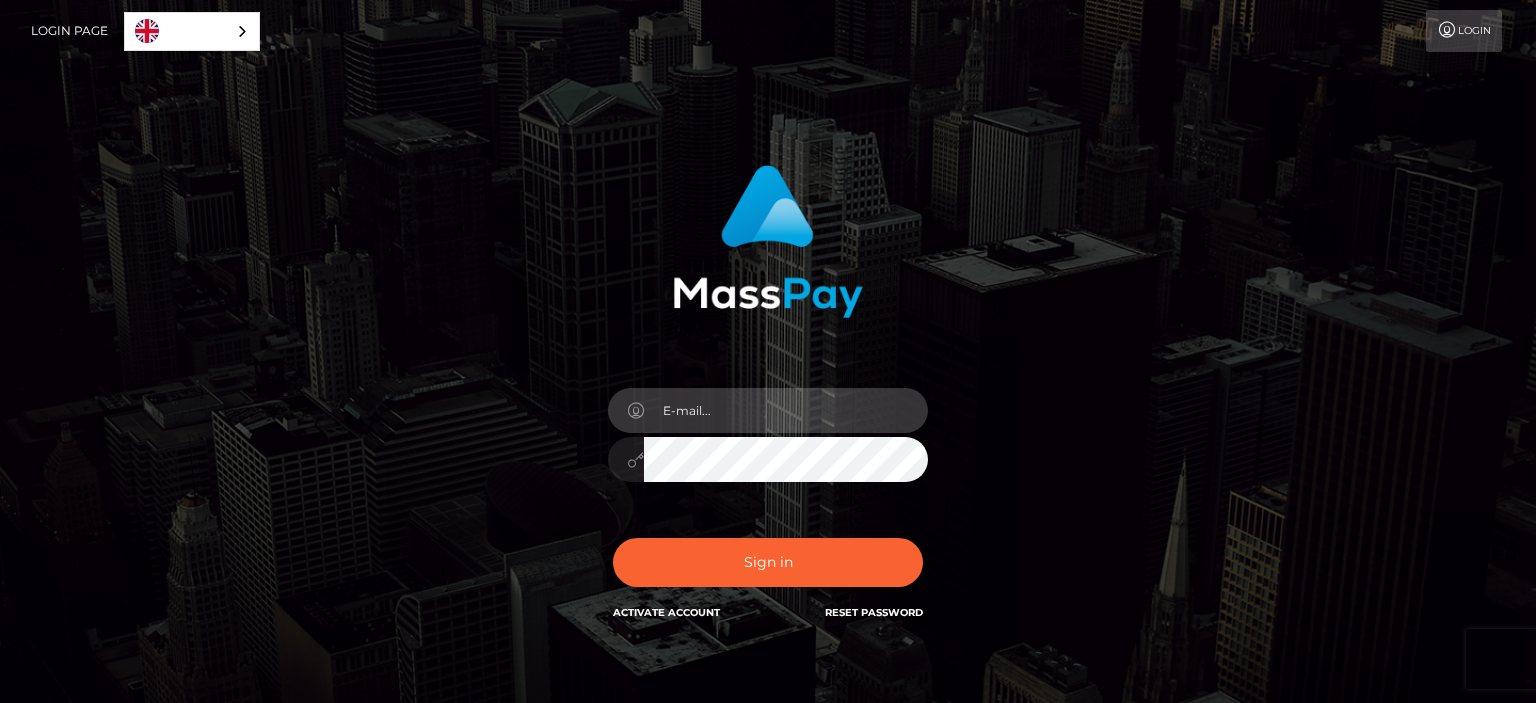 click at bounding box center (786, 410) 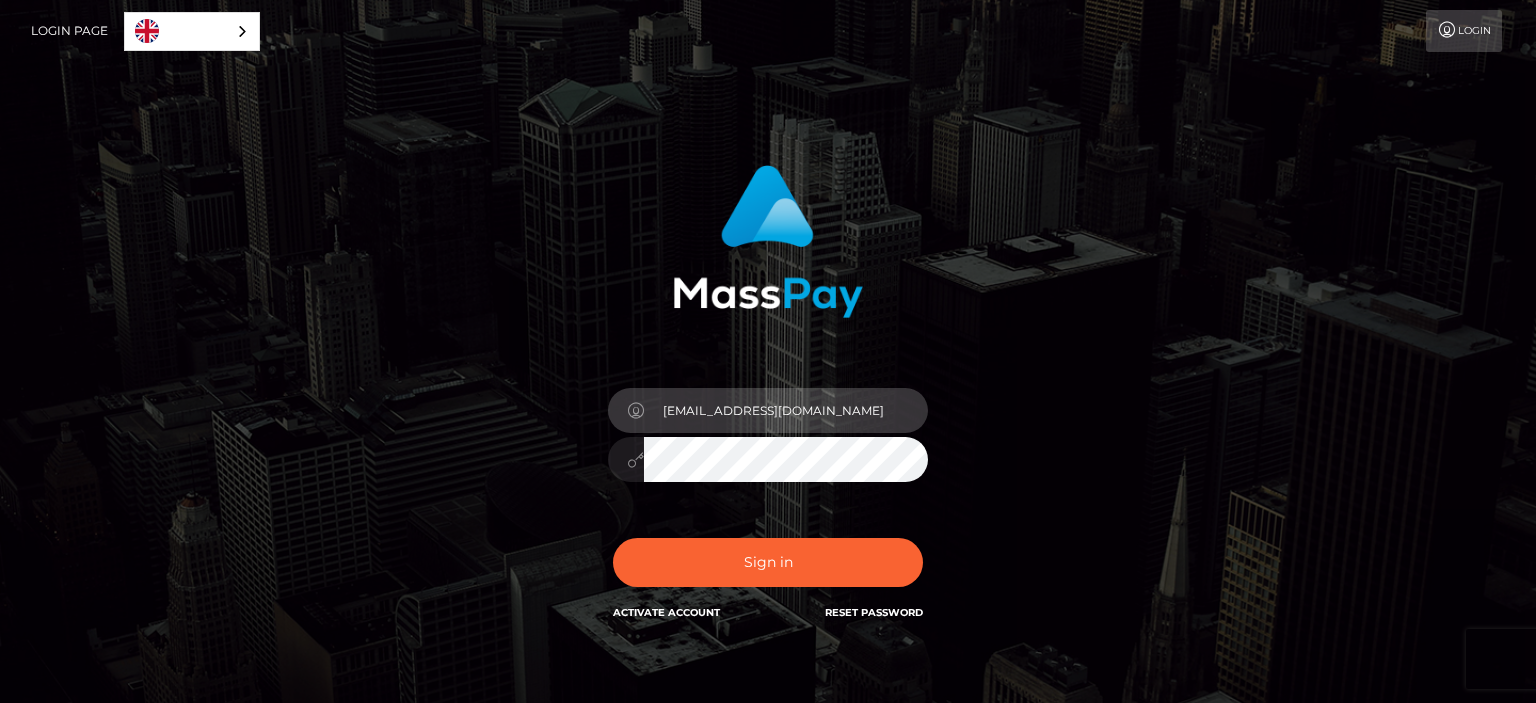 type on "rhondapeterson1@gmail.com" 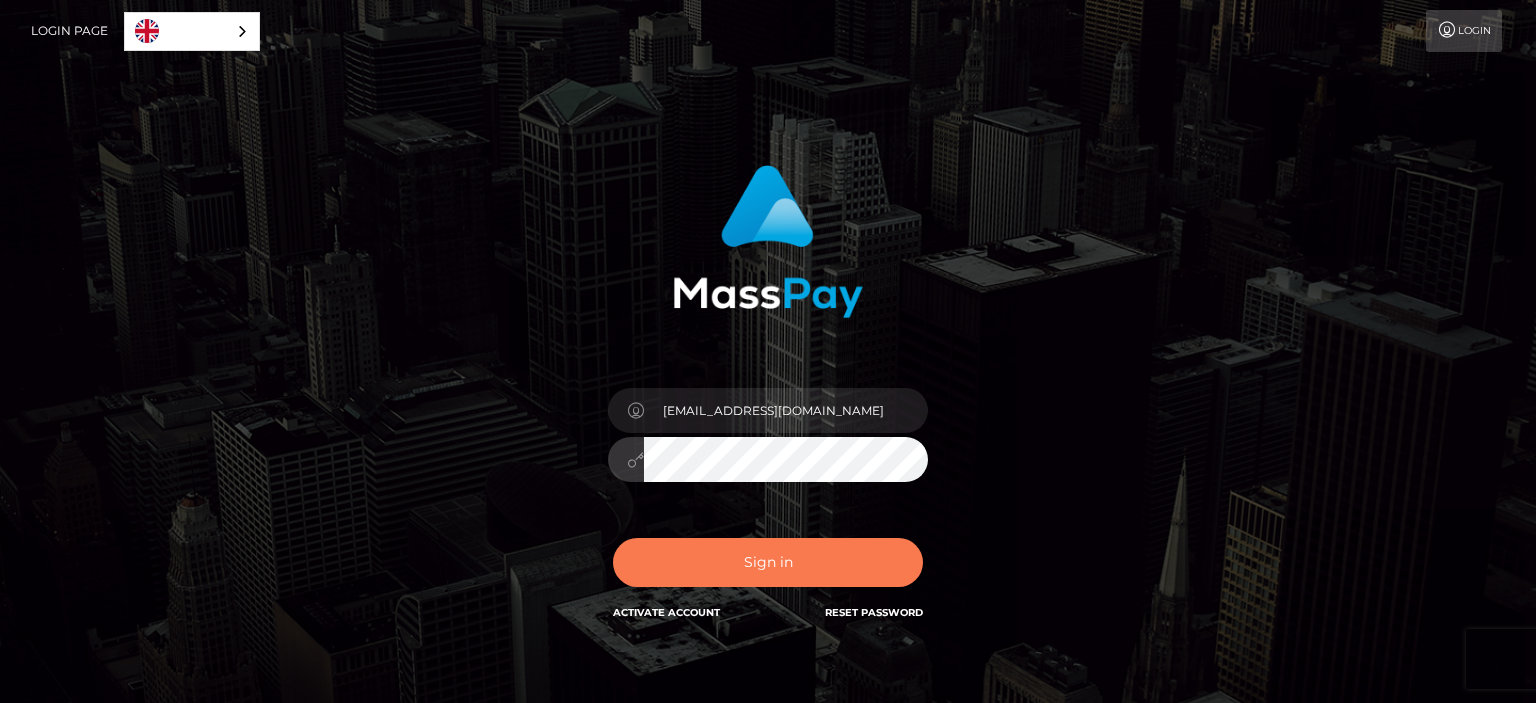 click on "Sign in" at bounding box center [768, 562] 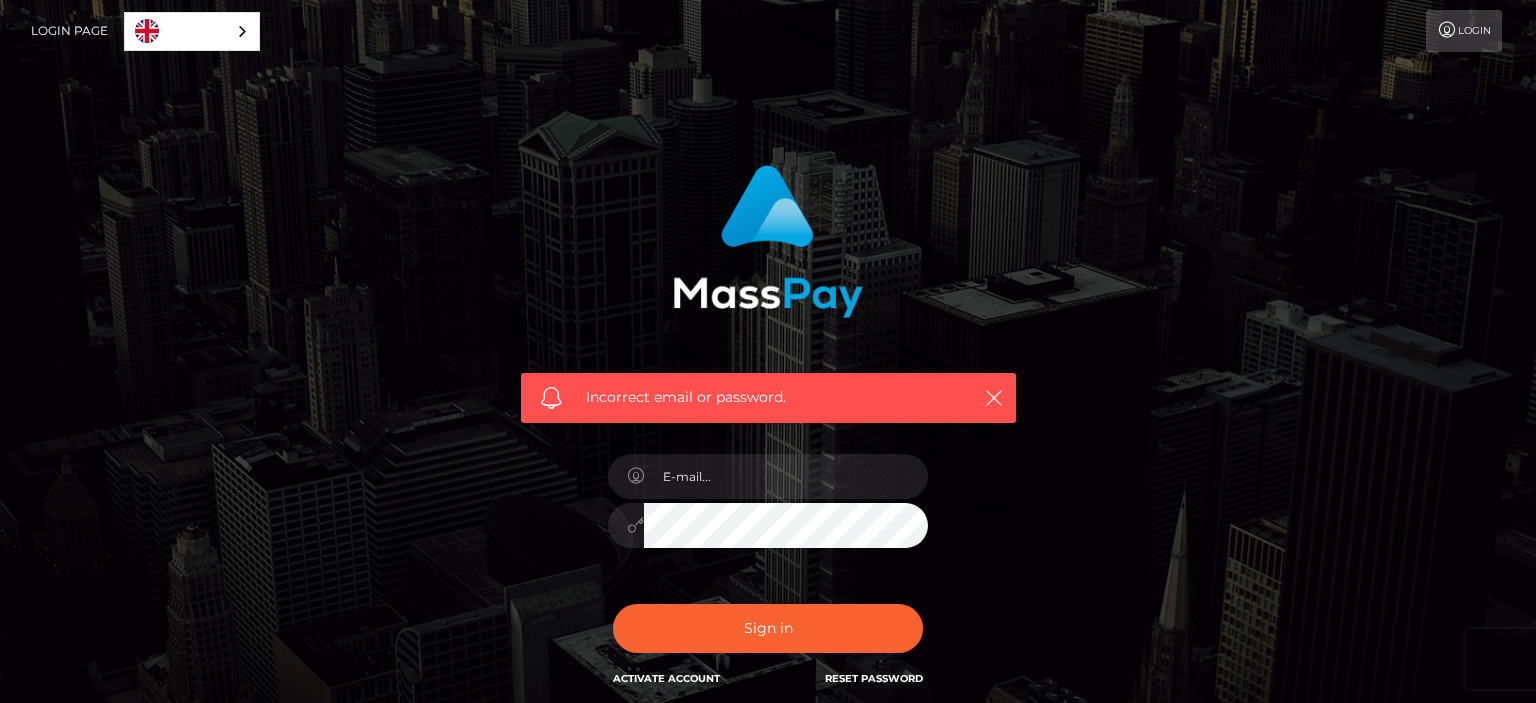 scroll, scrollTop: 0, scrollLeft: 0, axis: both 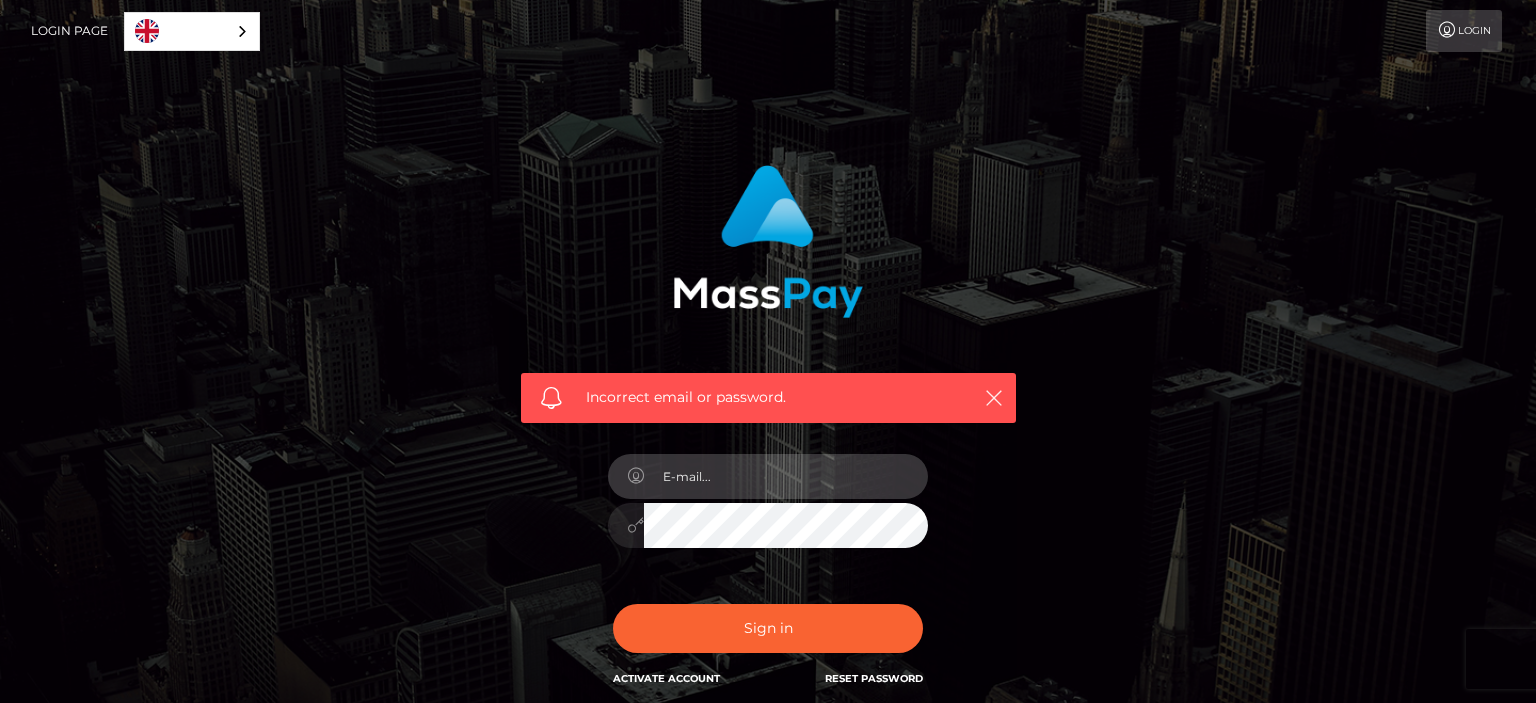 click at bounding box center (786, 476) 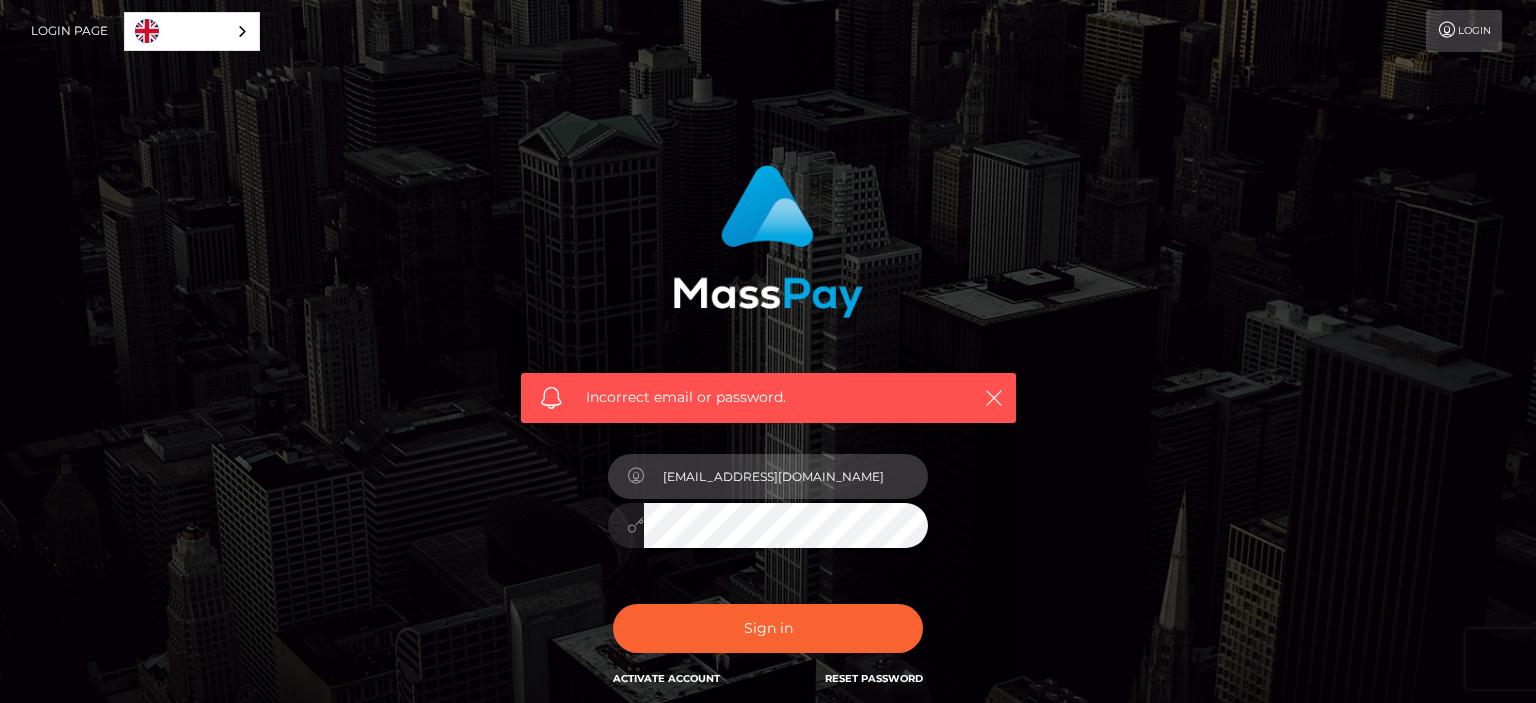 type on "rhondapeterson1@gmail.com" 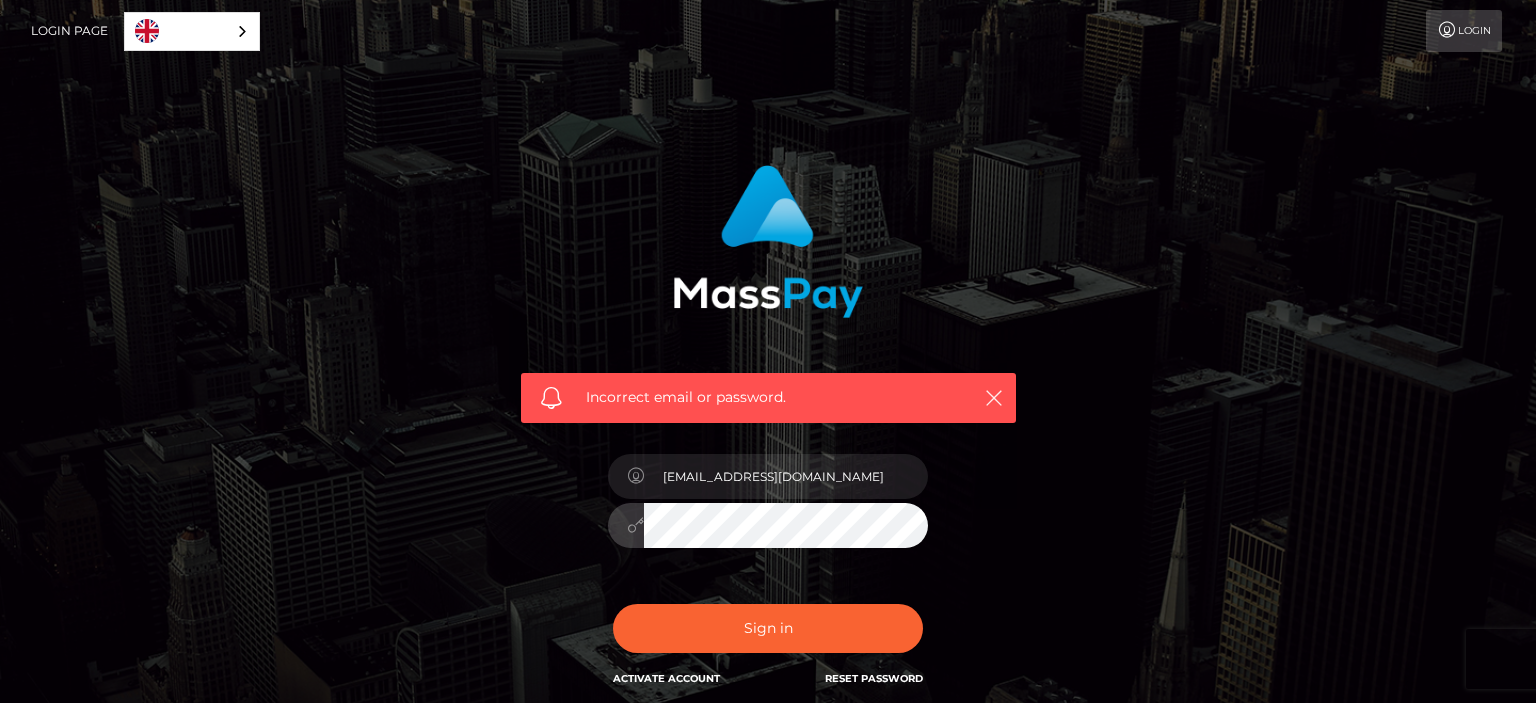 click on "Sign in" at bounding box center [768, 628] 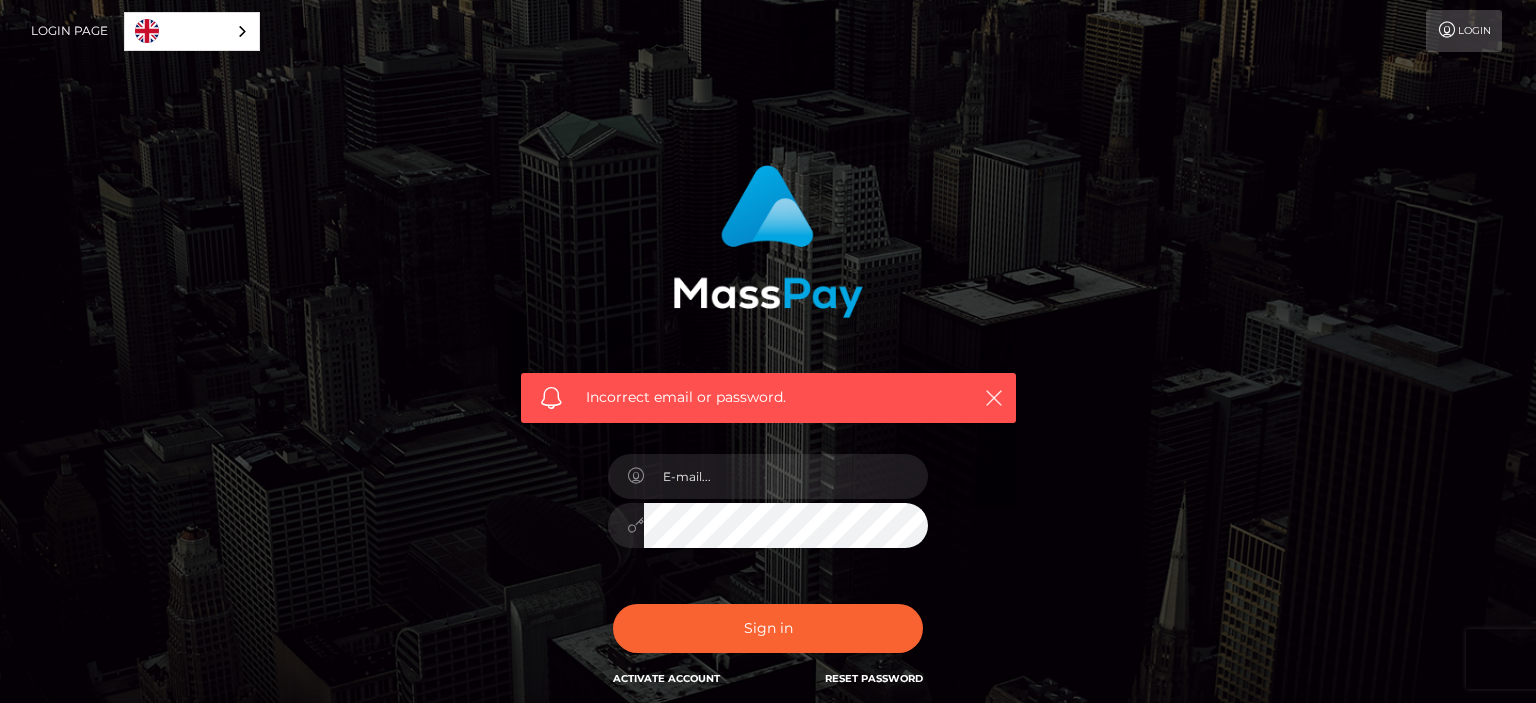 scroll, scrollTop: 0, scrollLeft: 0, axis: both 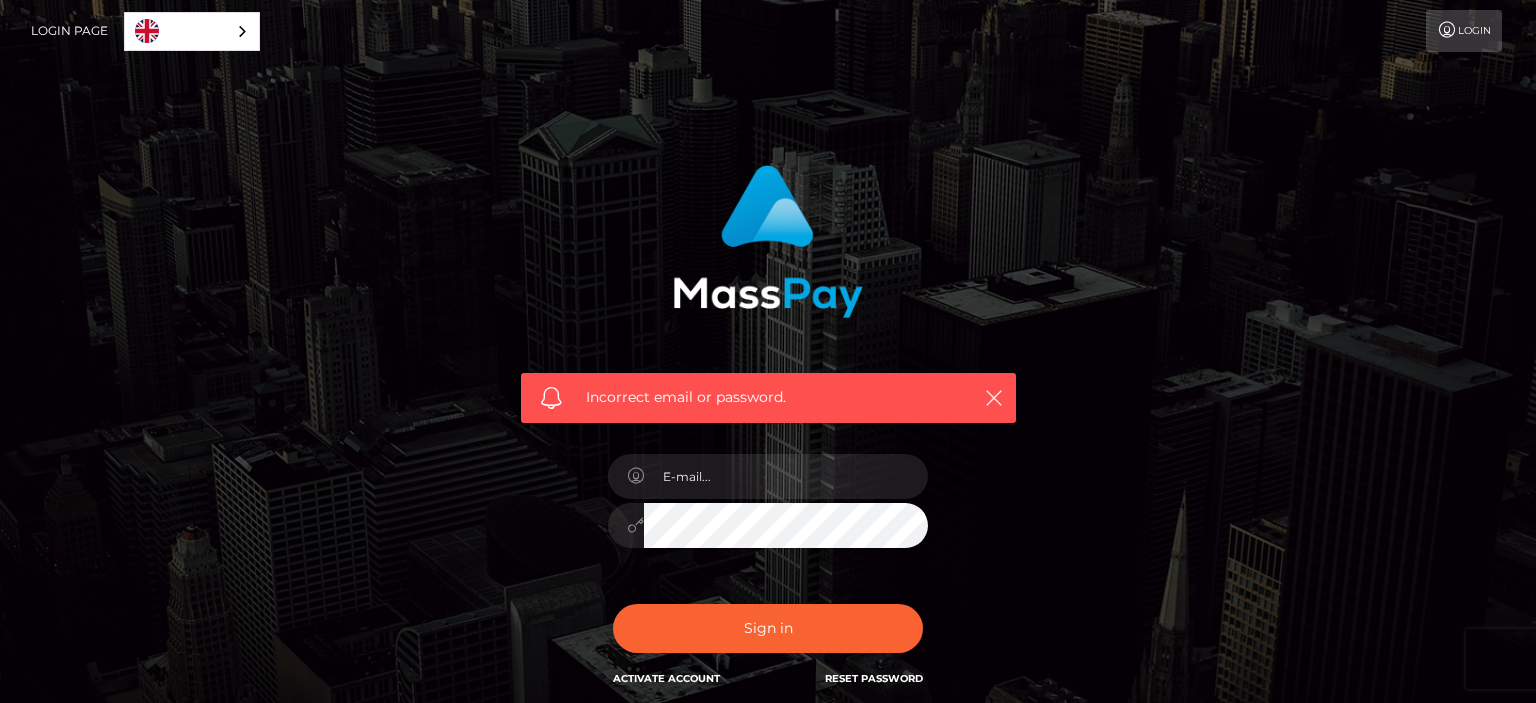 click on "Reset Password" at bounding box center [874, 678] 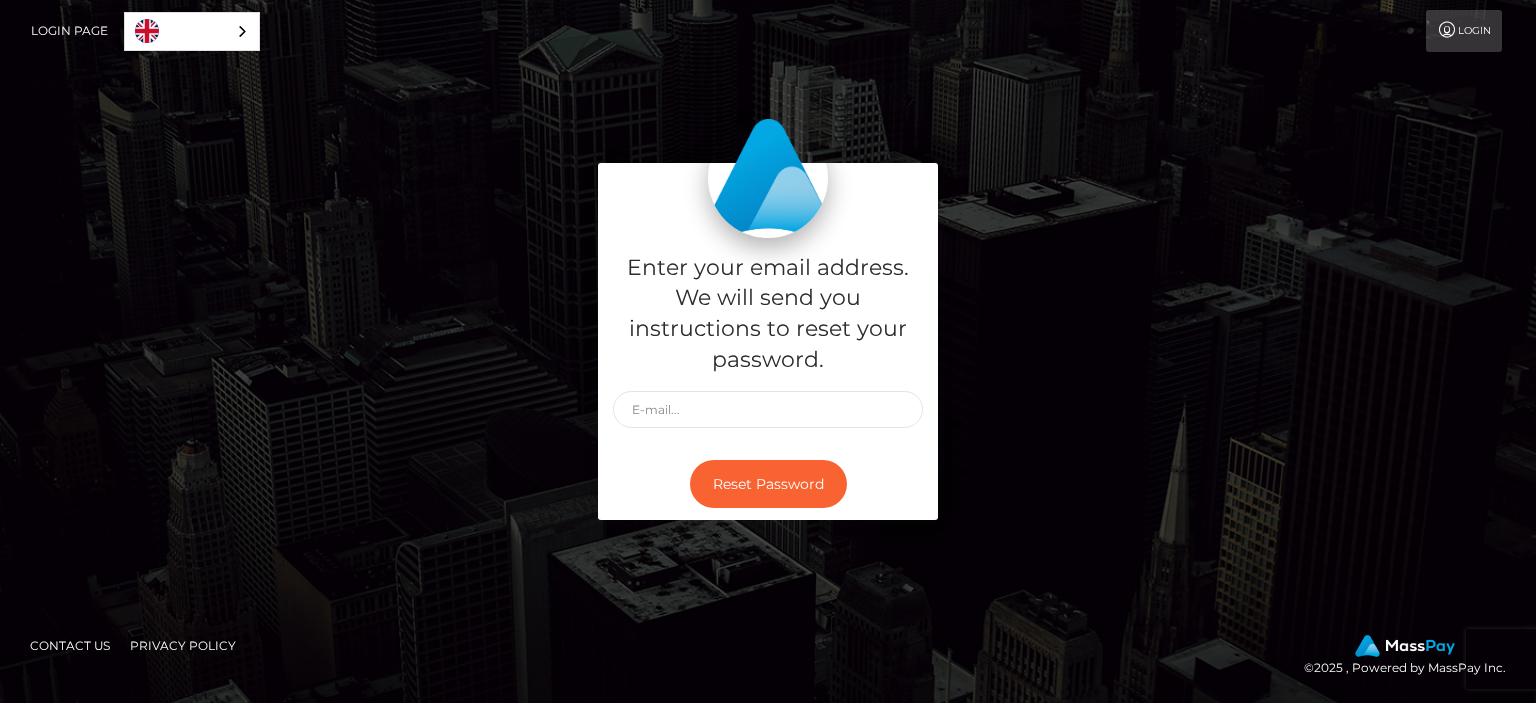scroll, scrollTop: 0, scrollLeft: 0, axis: both 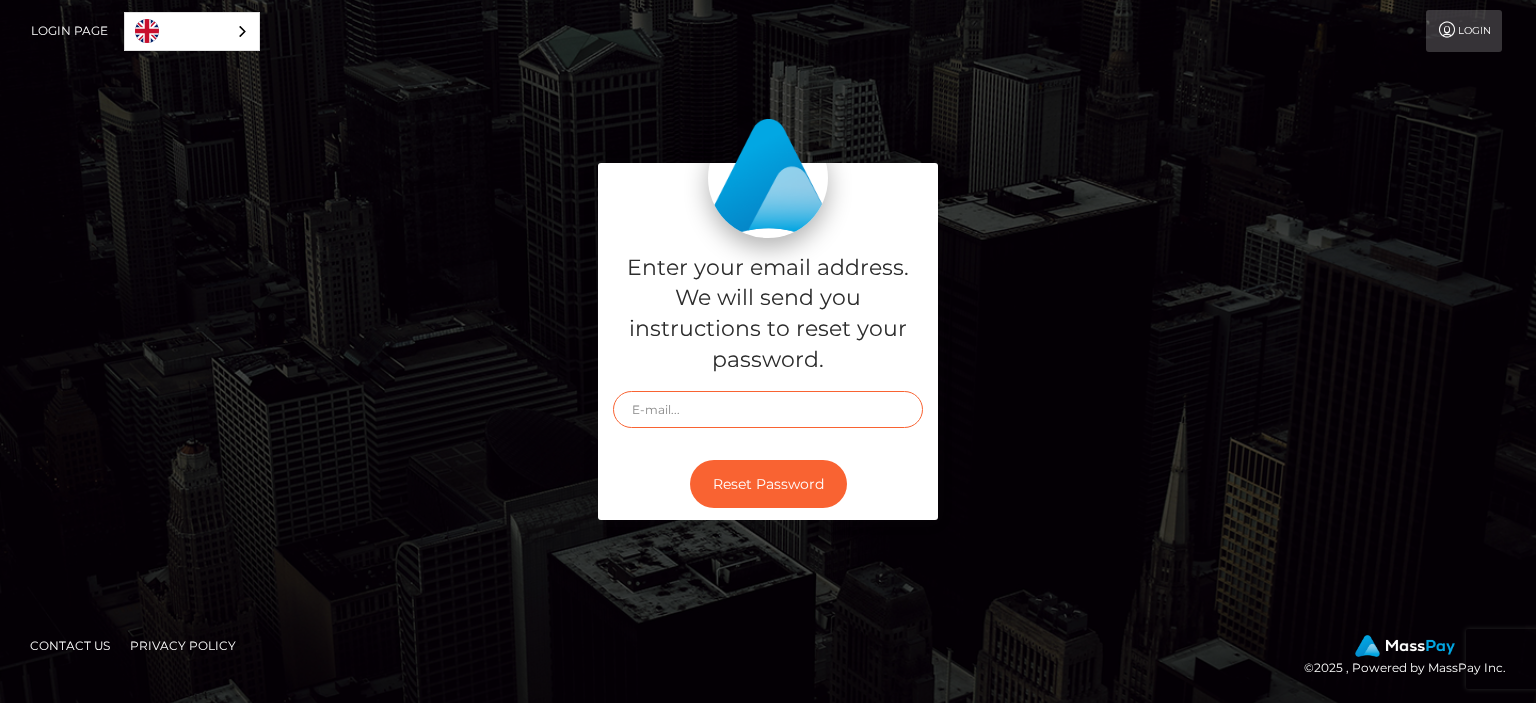 click at bounding box center [768, 409] 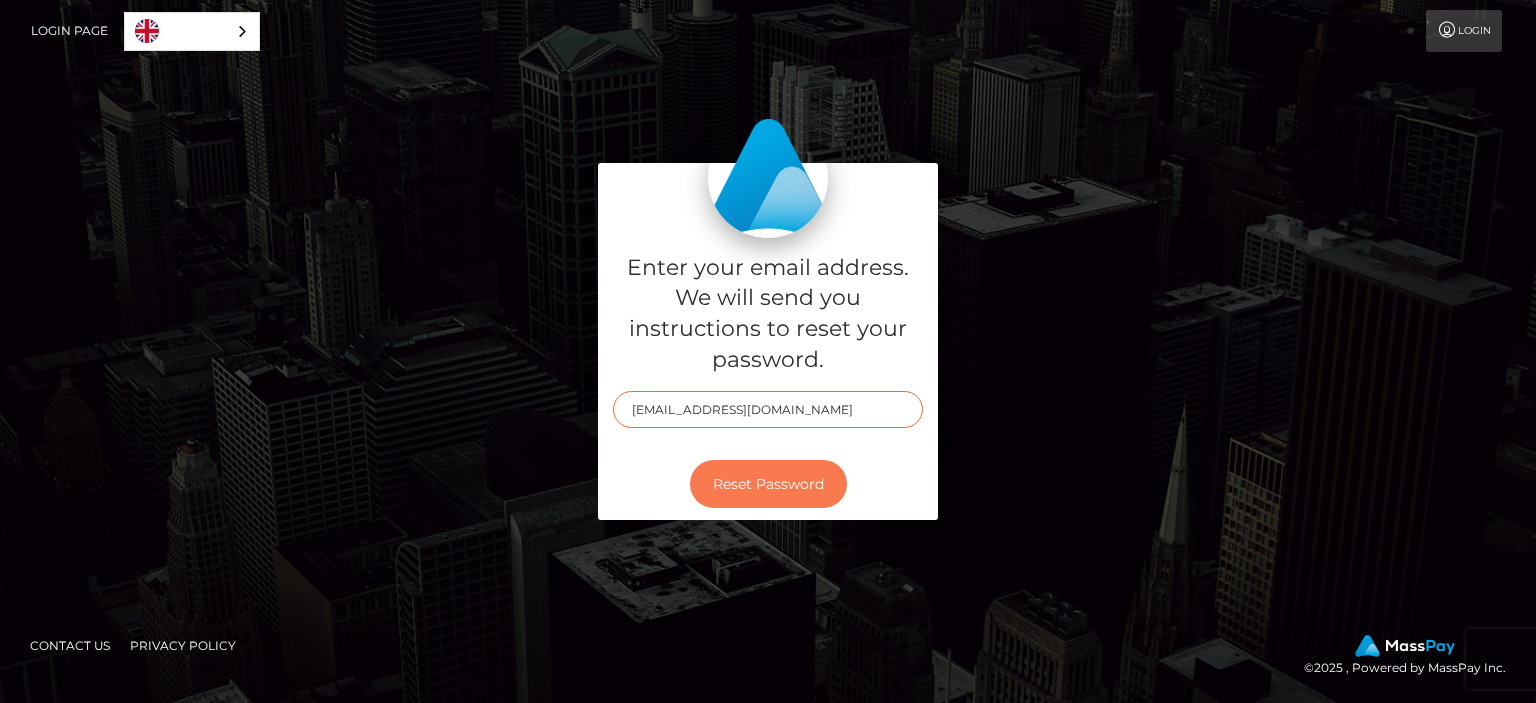 type on "rhondapeterson1@gmail.com" 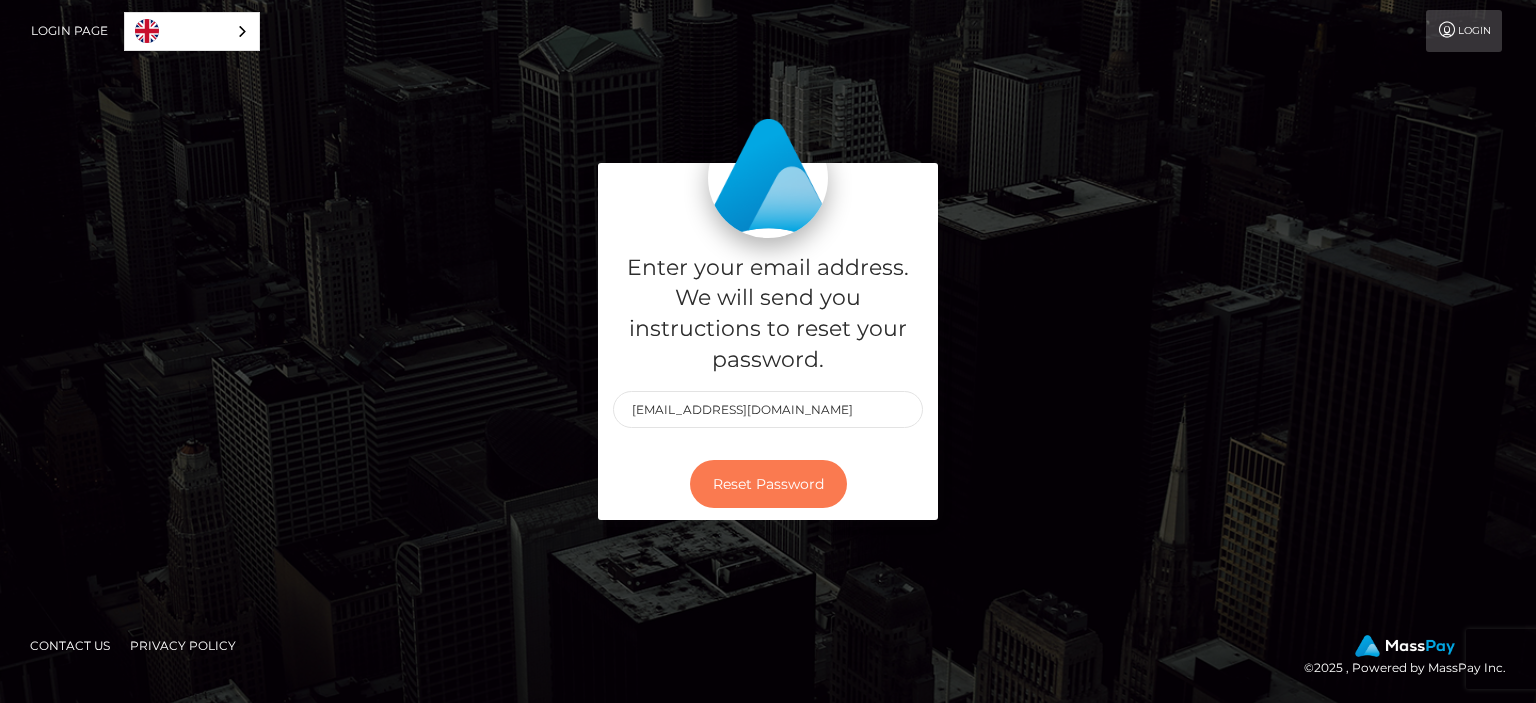 click on "Reset Password" at bounding box center (768, 484) 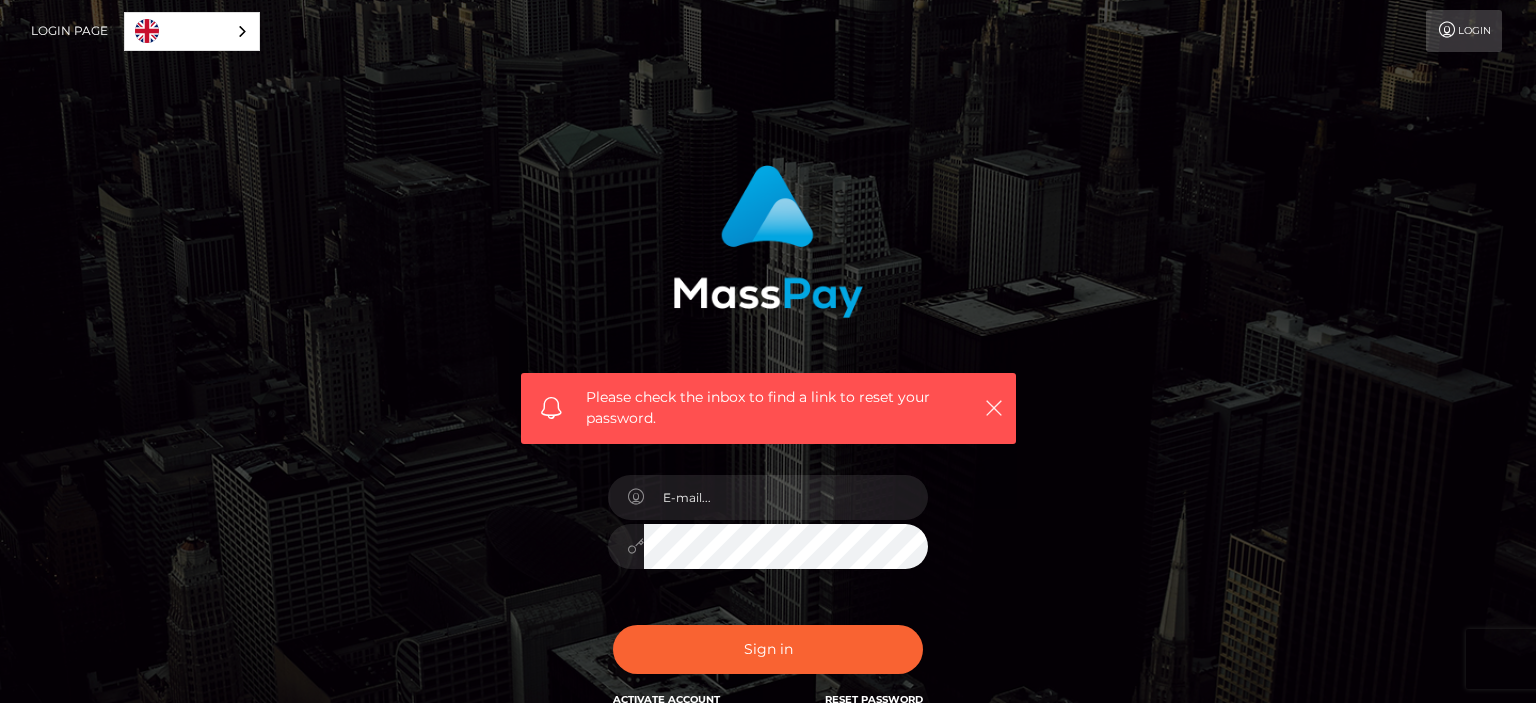 scroll, scrollTop: 0, scrollLeft: 0, axis: both 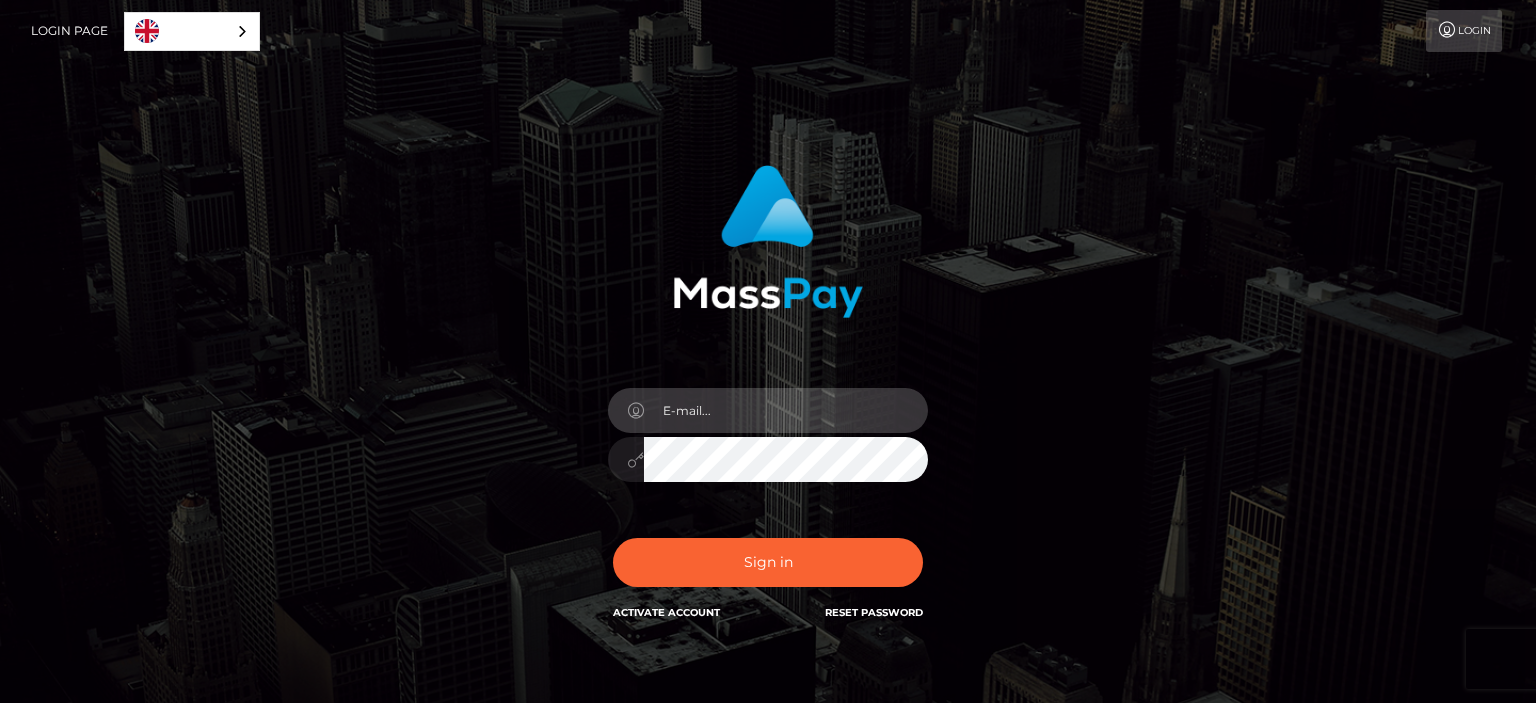click at bounding box center [786, 410] 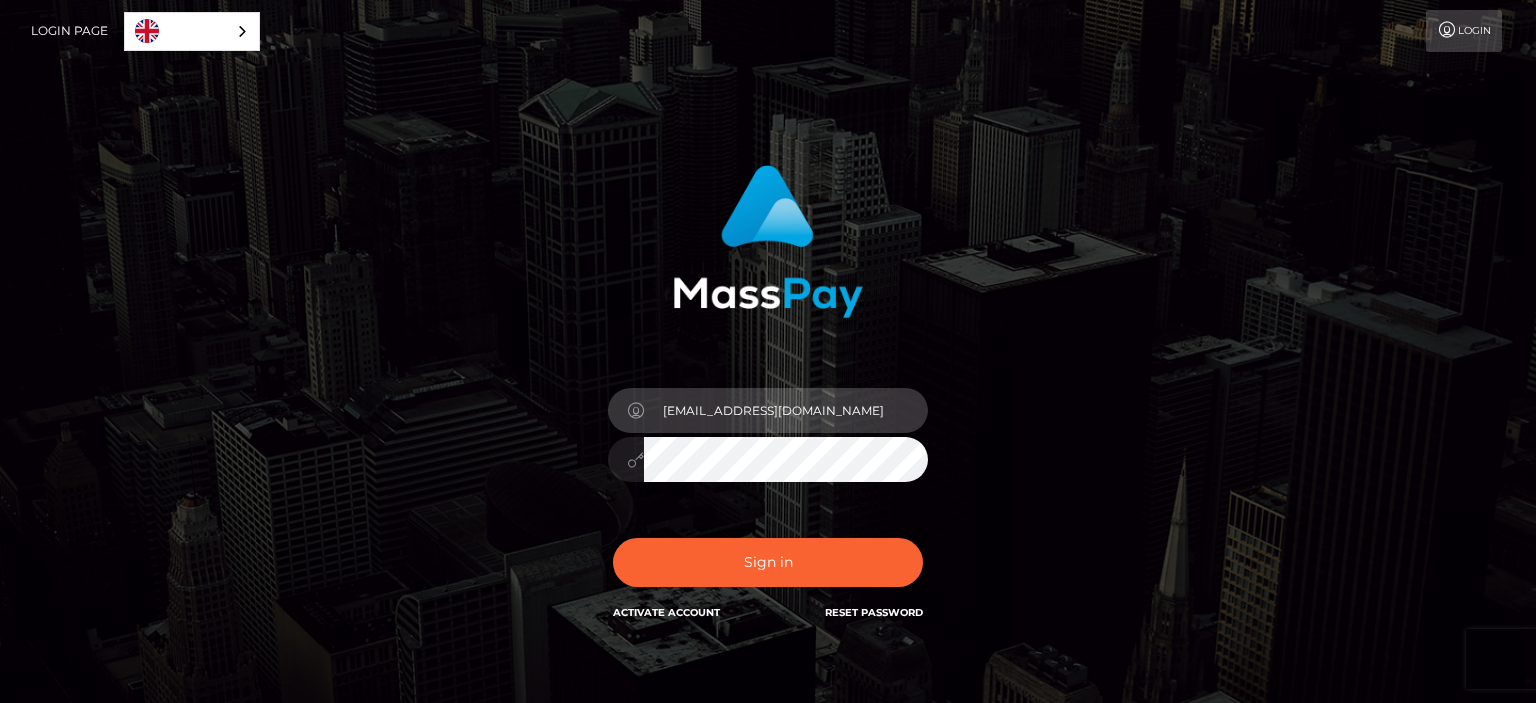 type on "rhondapeterson1@gmail.com" 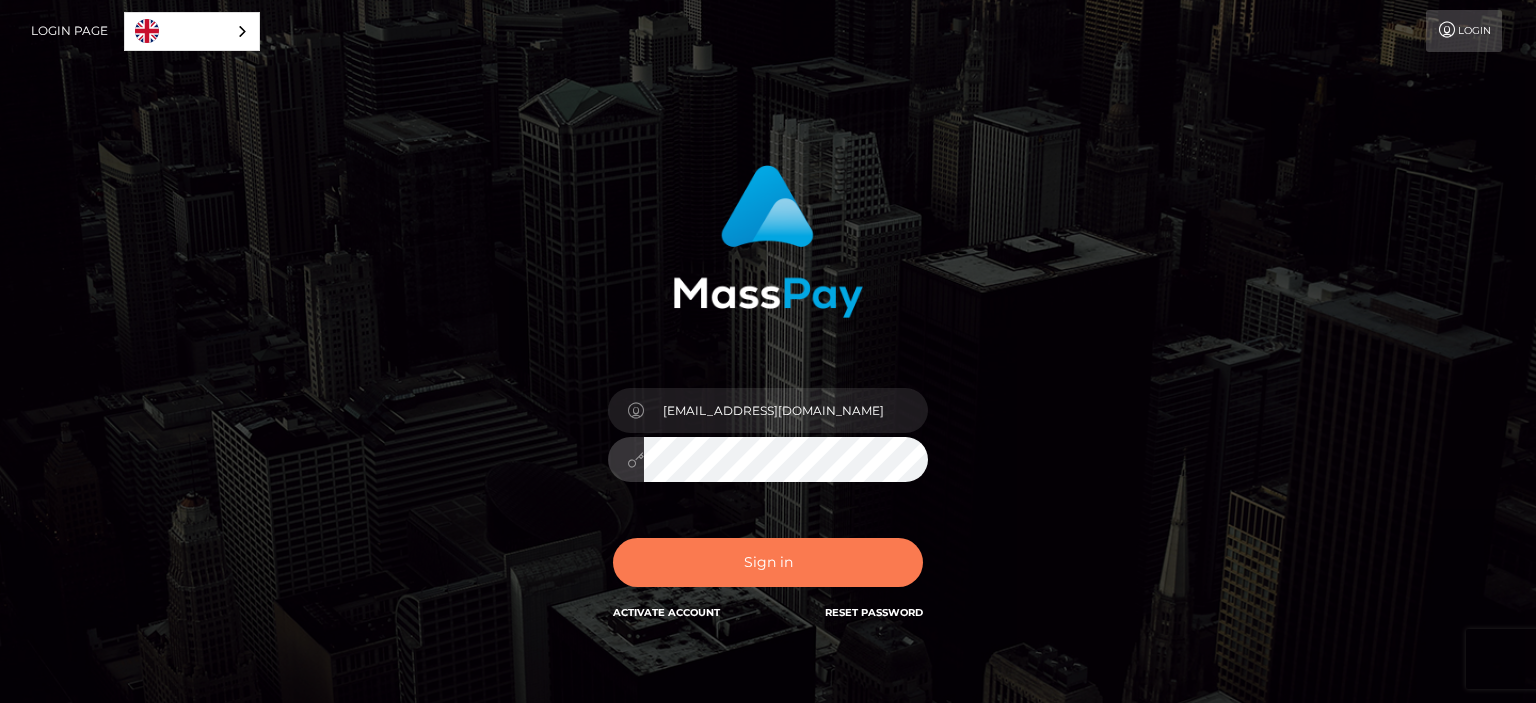 click on "Sign in" at bounding box center (768, 562) 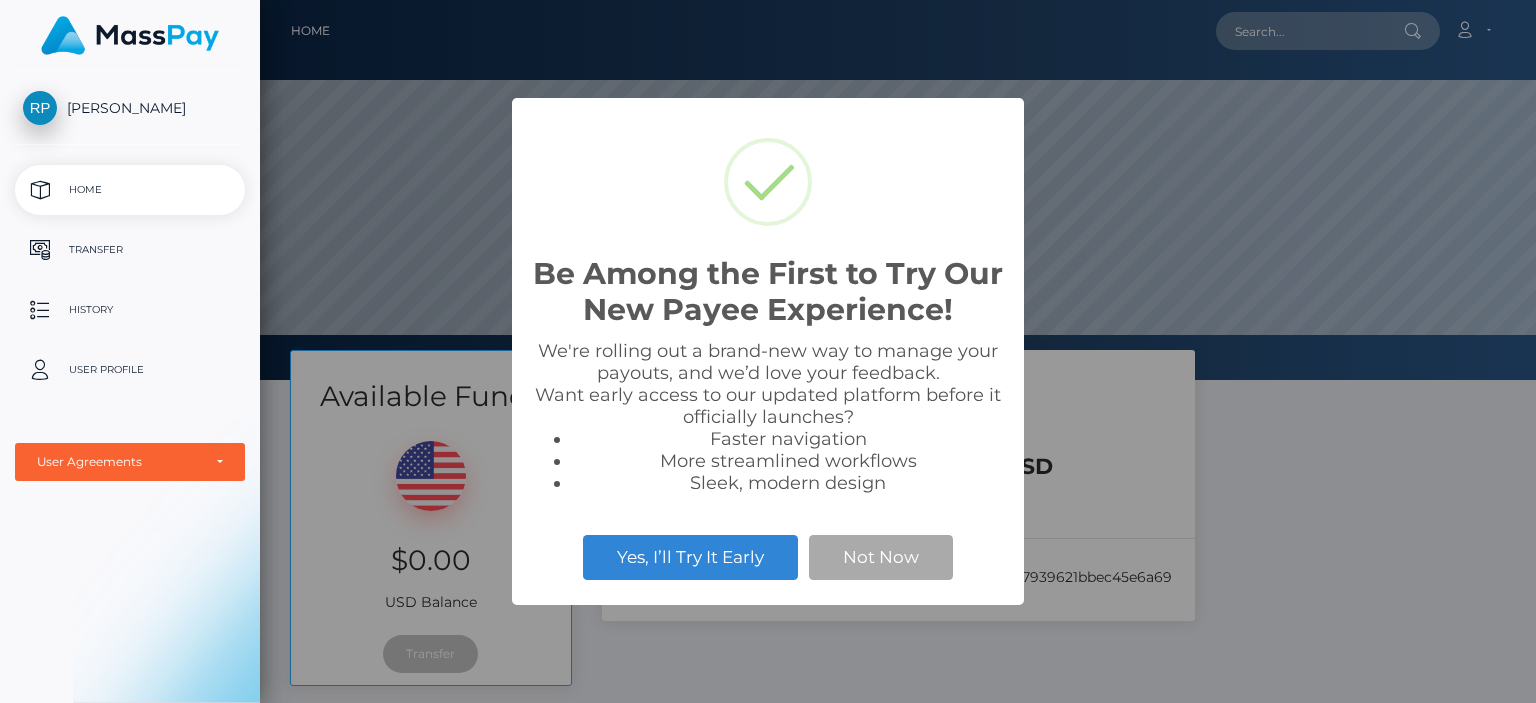 scroll, scrollTop: 0, scrollLeft: 0, axis: both 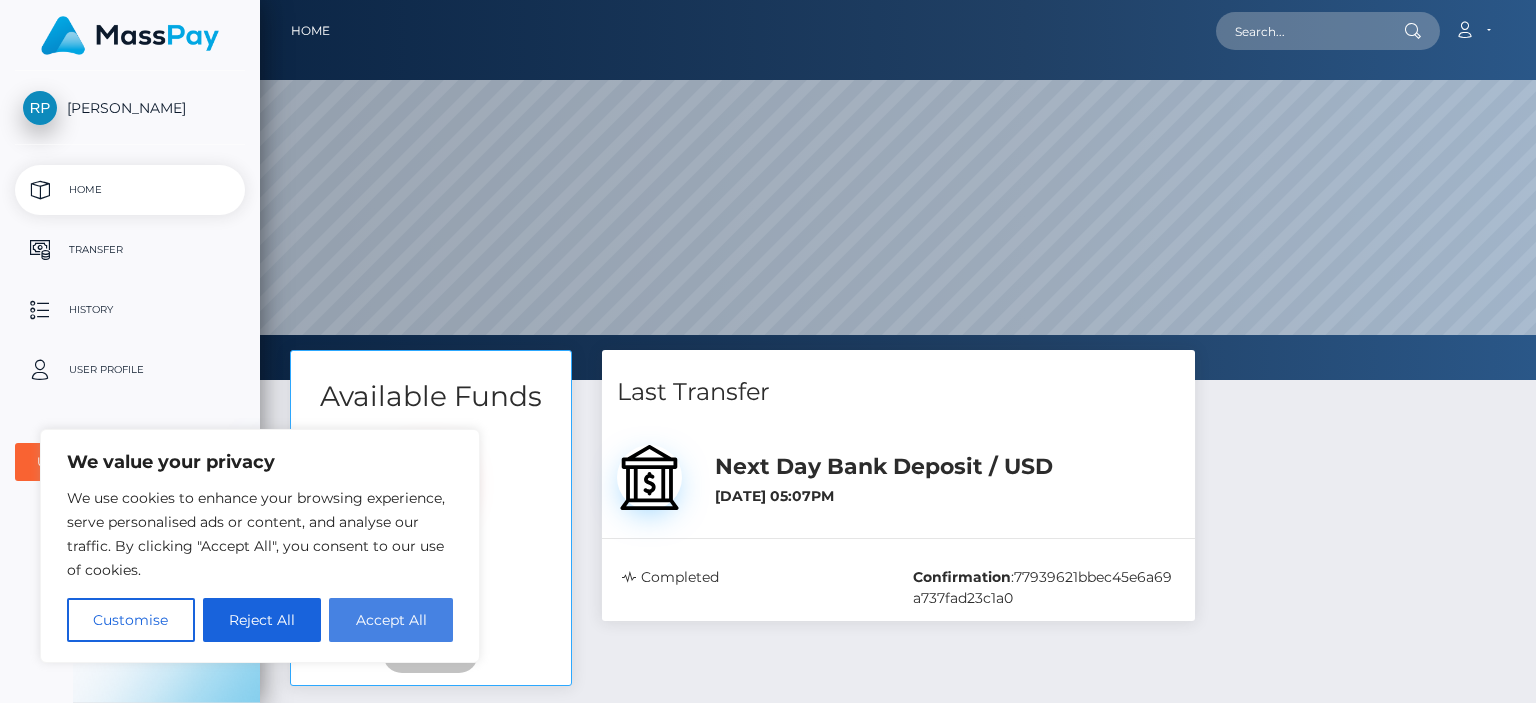 click on "Accept All" at bounding box center [391, 620] 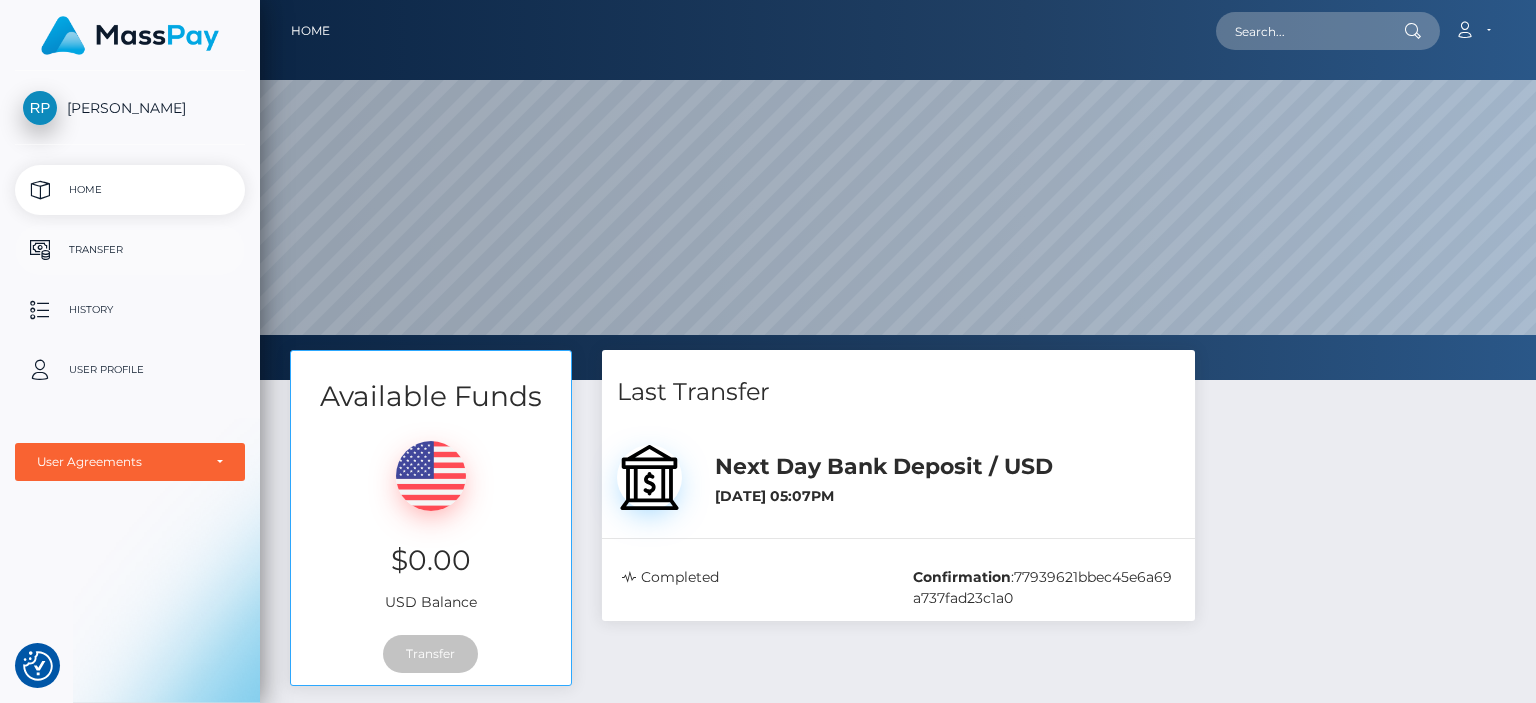 click on "Transfer" at bounding box center [130, 250] 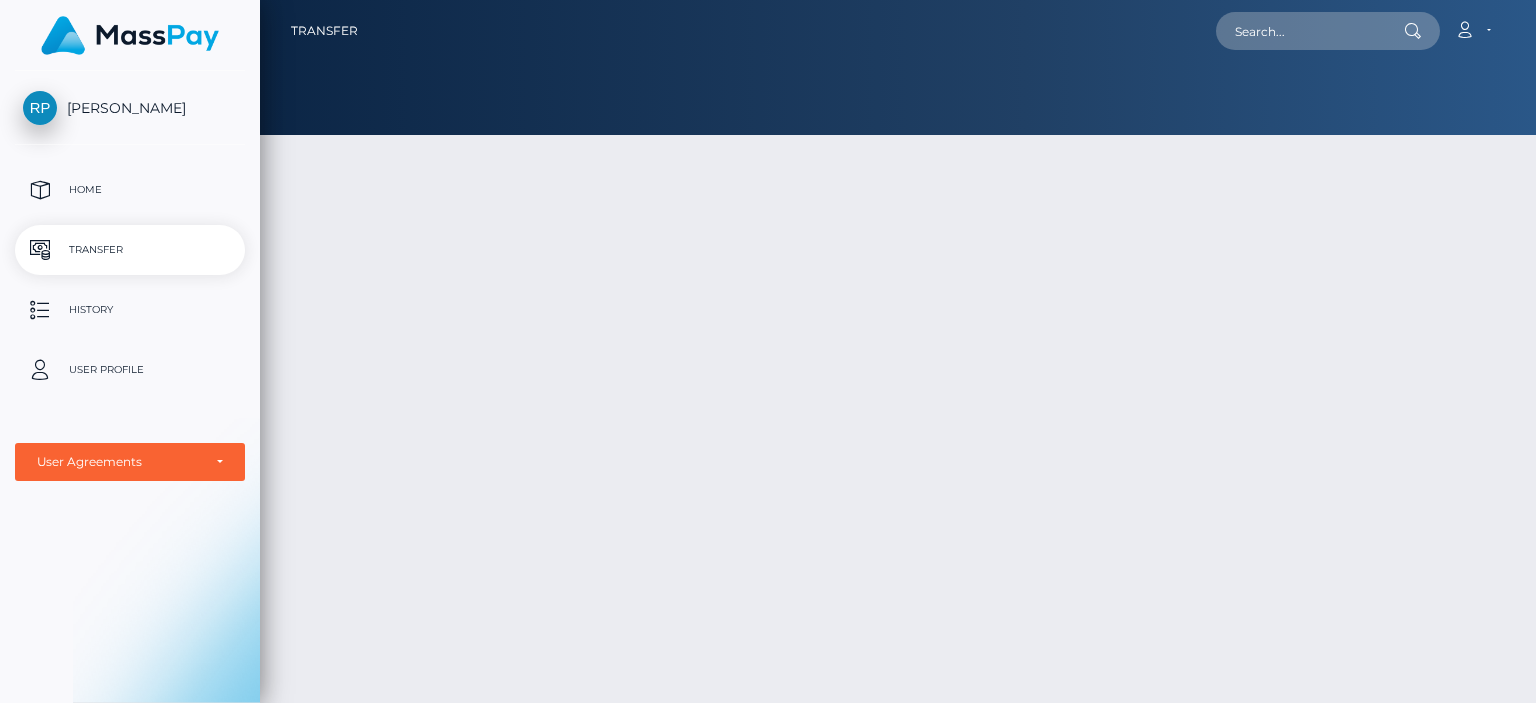 scroll, scrollTop: 0, scrollLeft: 0, axis: both 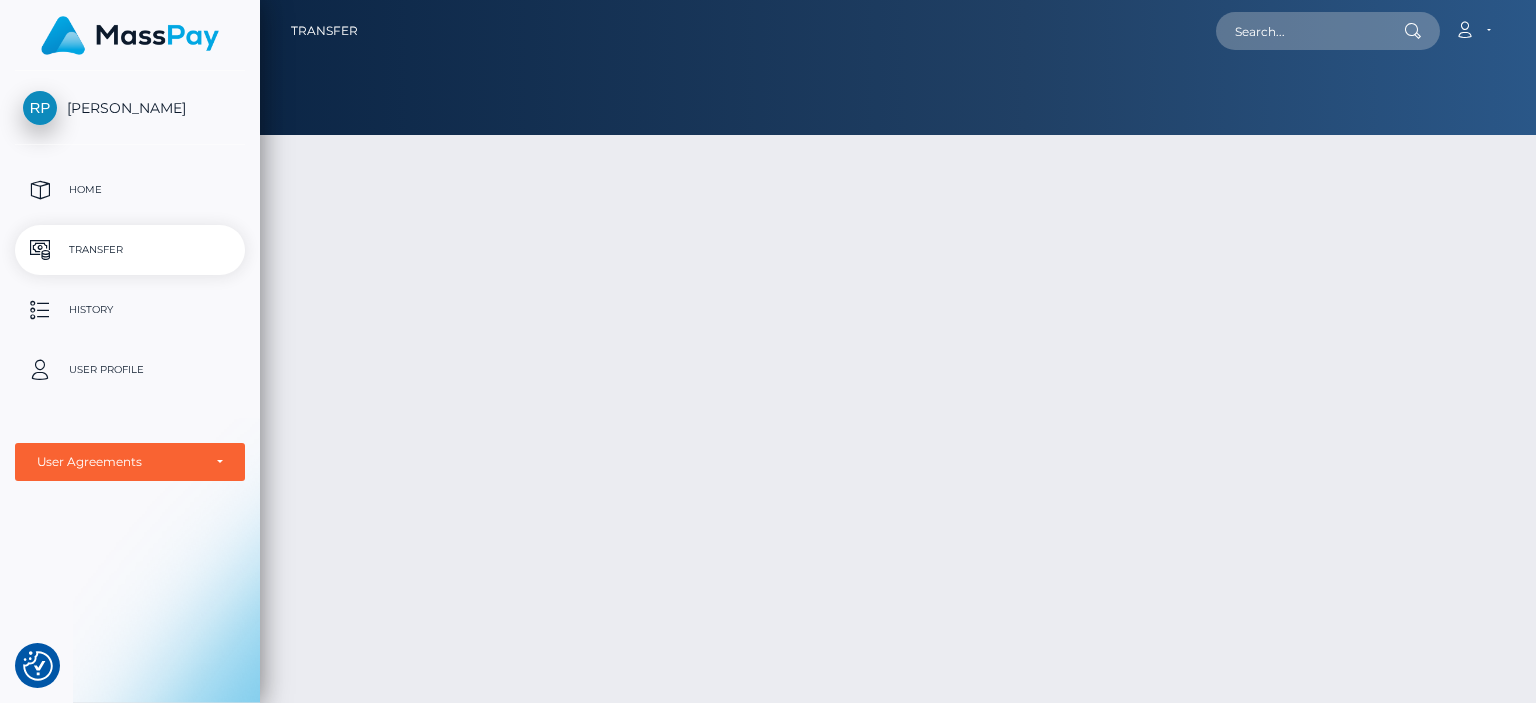 checkbox on "true" 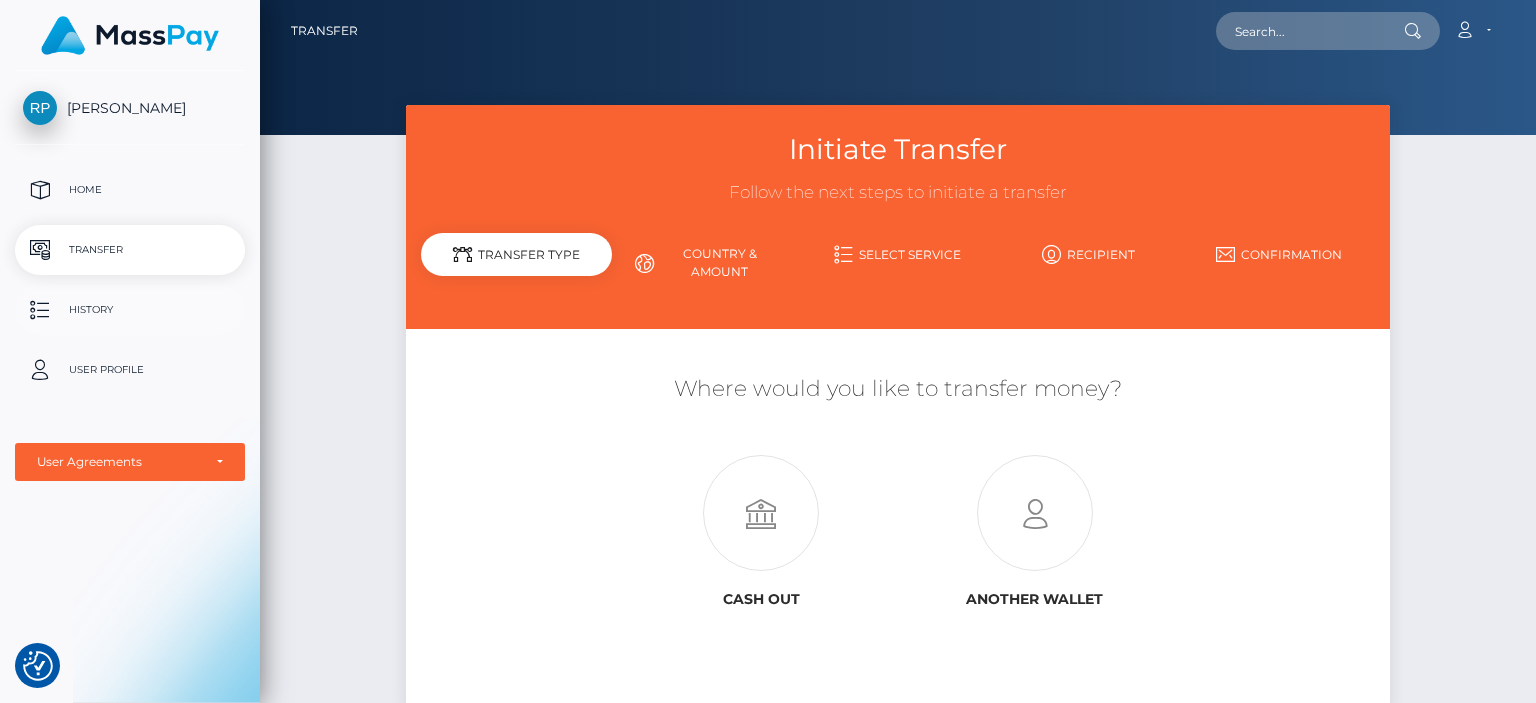 click on "History" at bounding box center (130, 310) 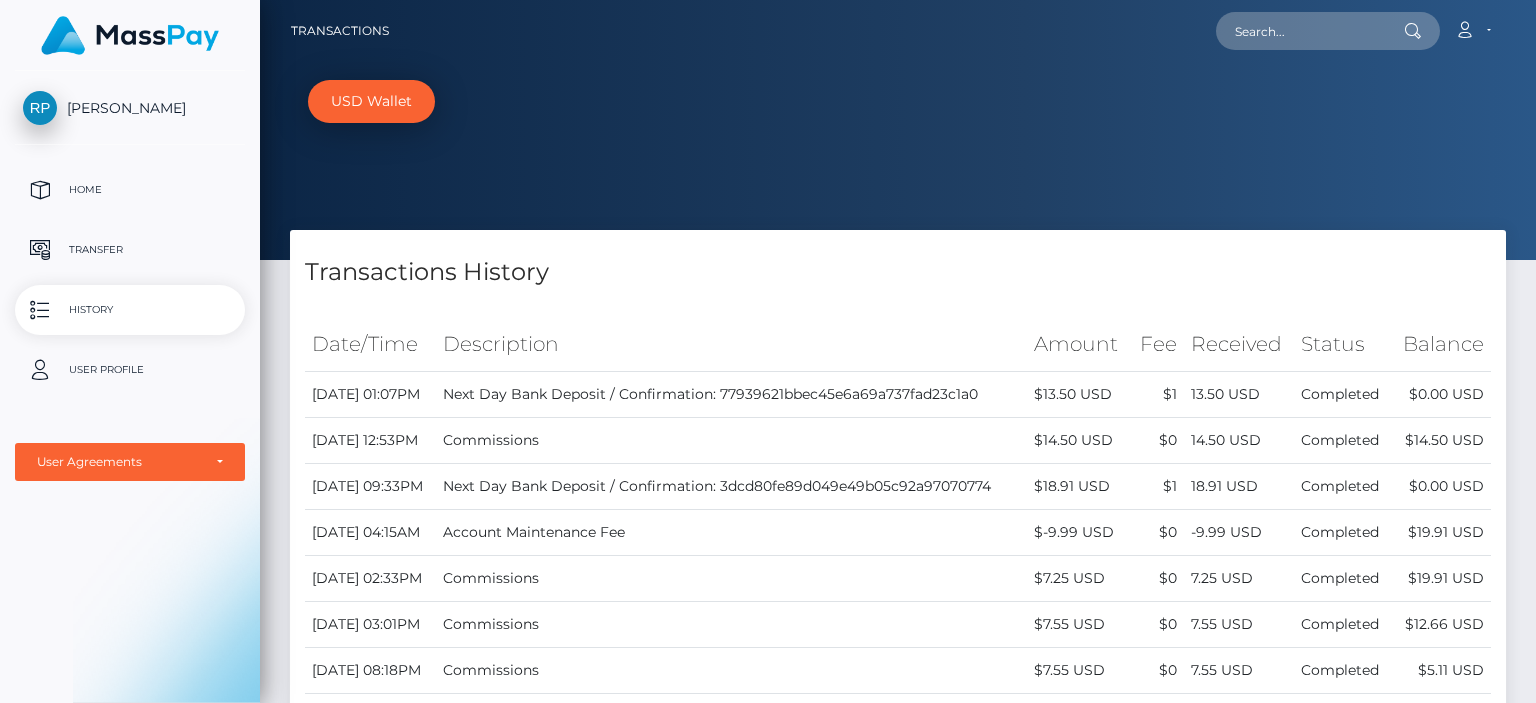 scroll, scrollTop: 0, scrollLeft: 0, axis: both 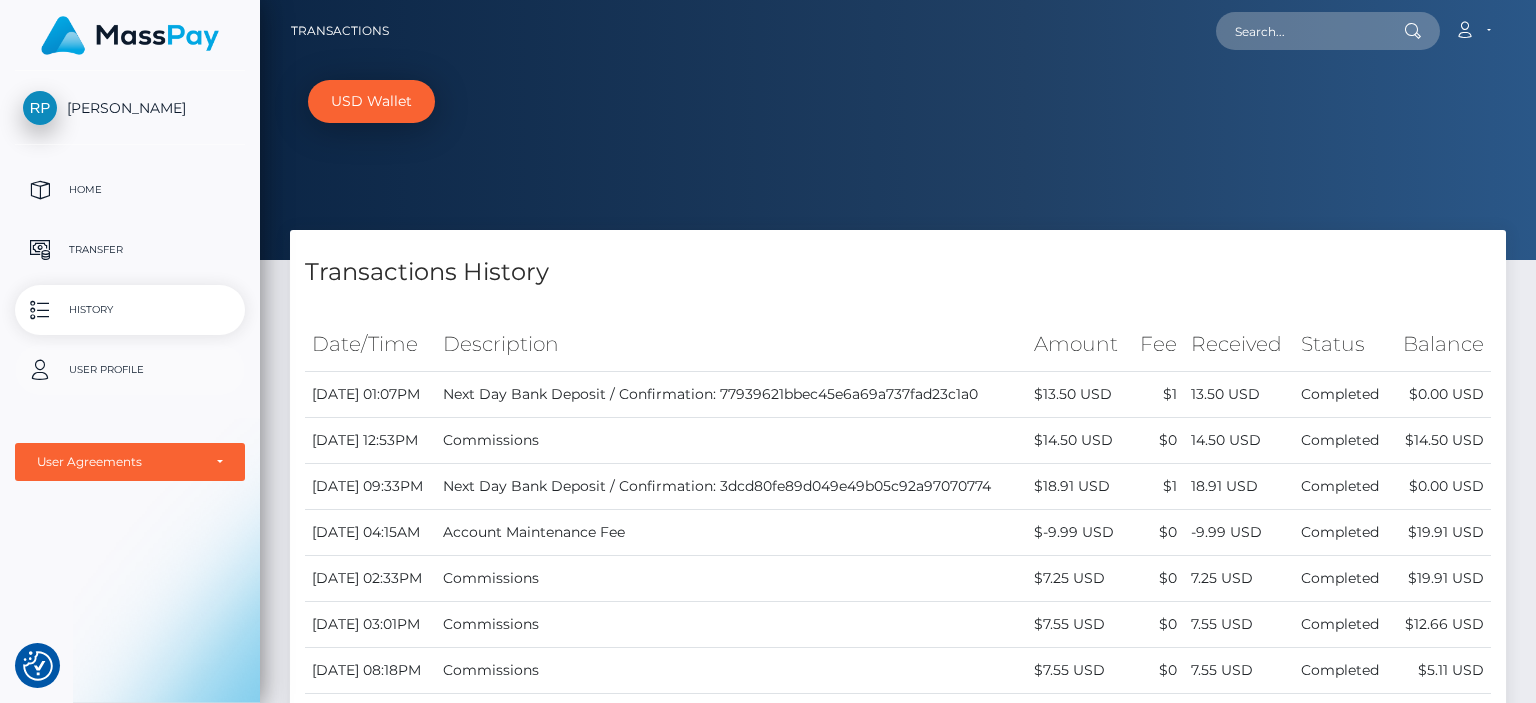 click on "User Profile" at bounding box center [130, 370] 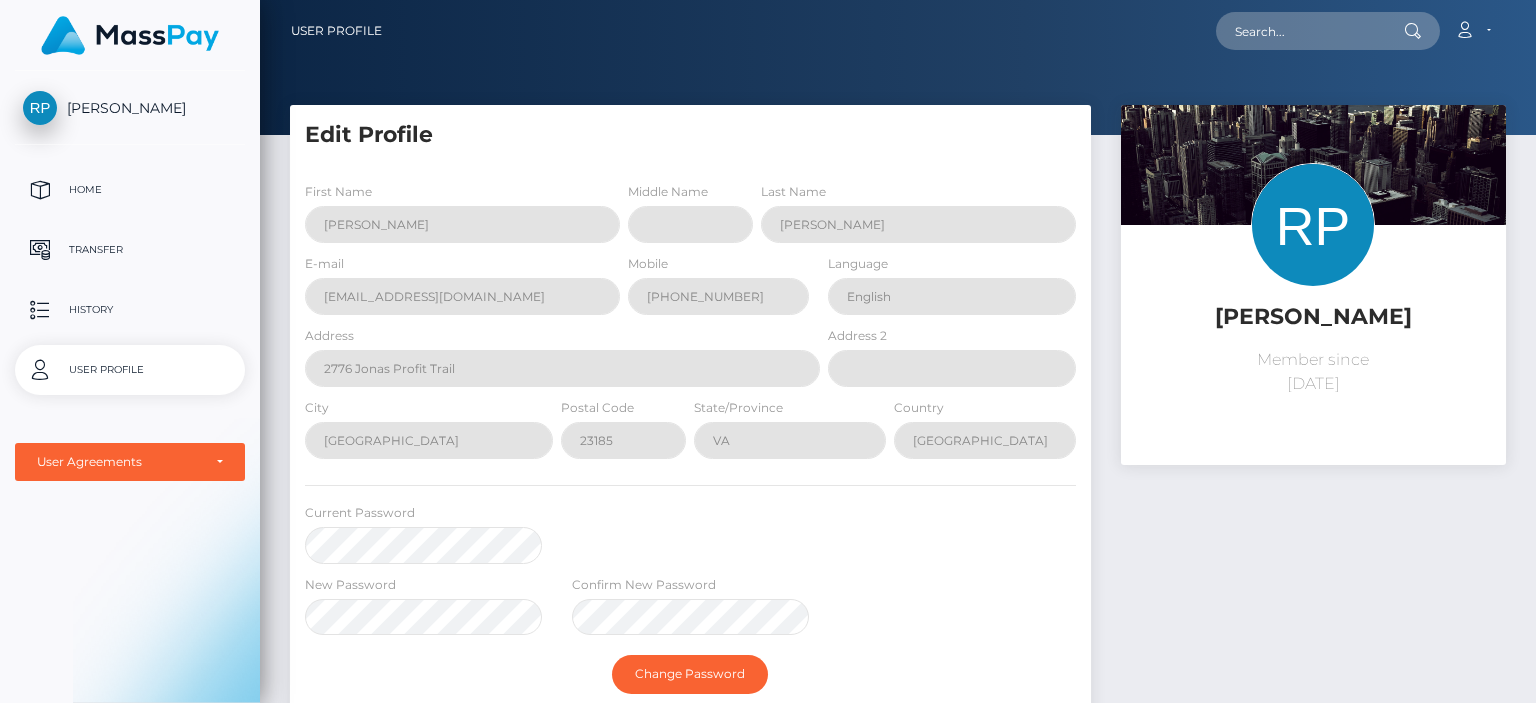 scroll, scrollTop: 0, scrollLeft: 0, axis: both 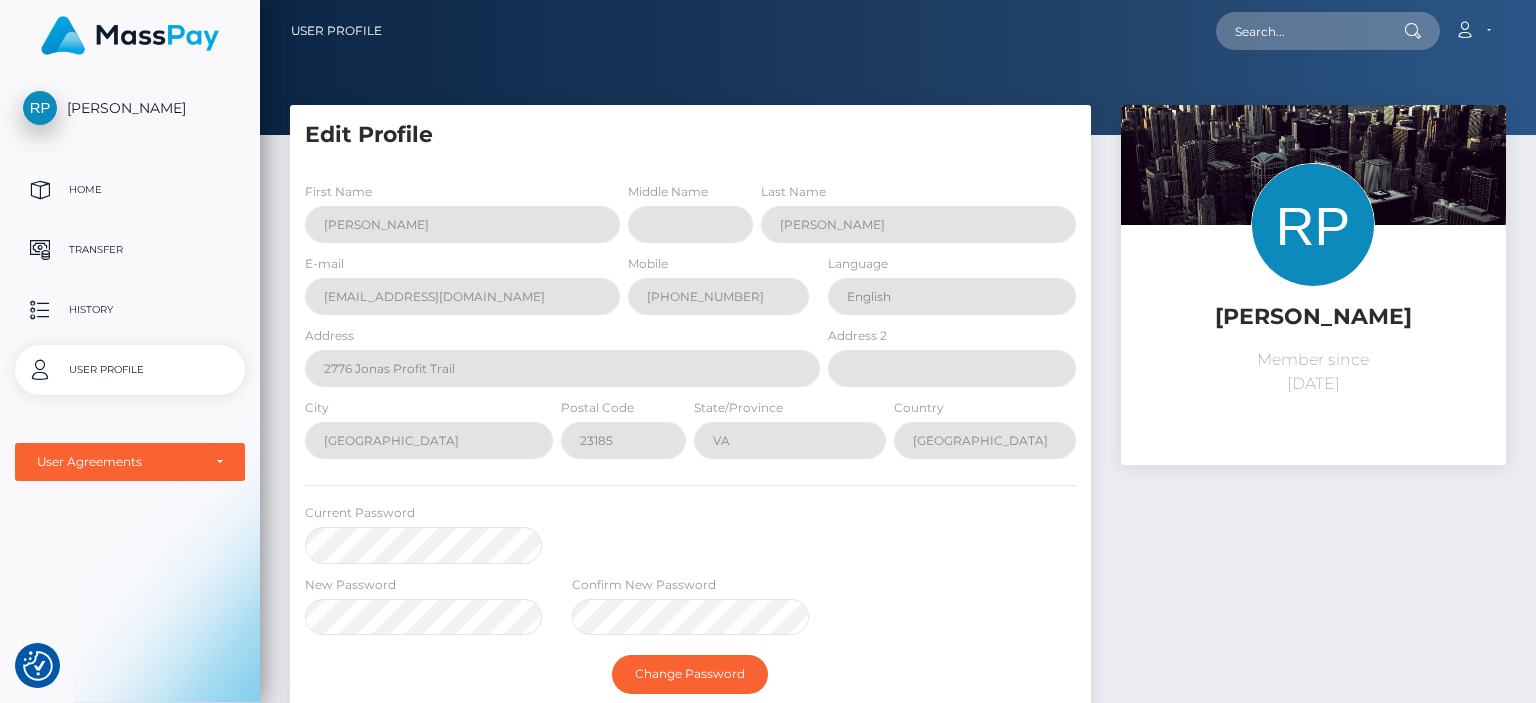 click on "Home" at bounding box center (130, 190) 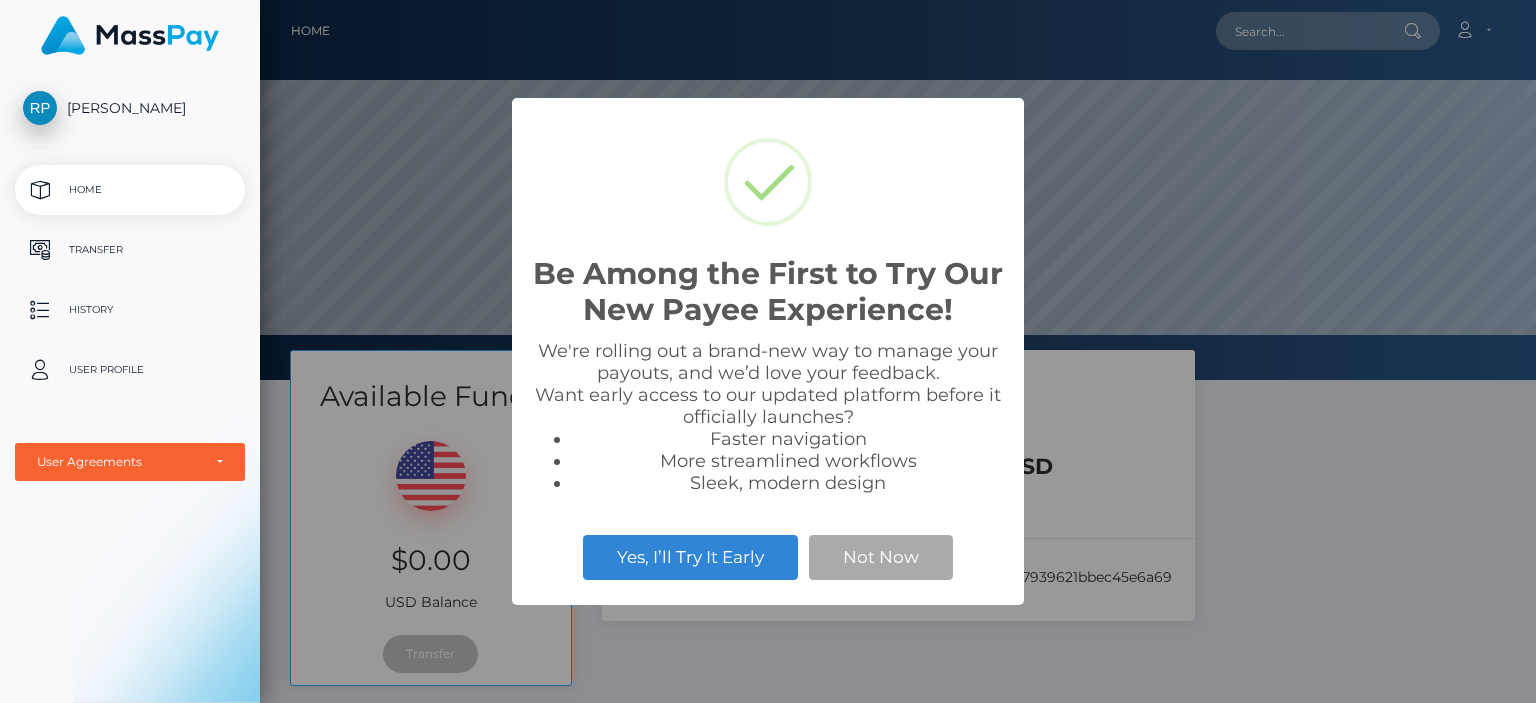 scroll, scrollTop: 0, scrollLeft: 0, axis: both 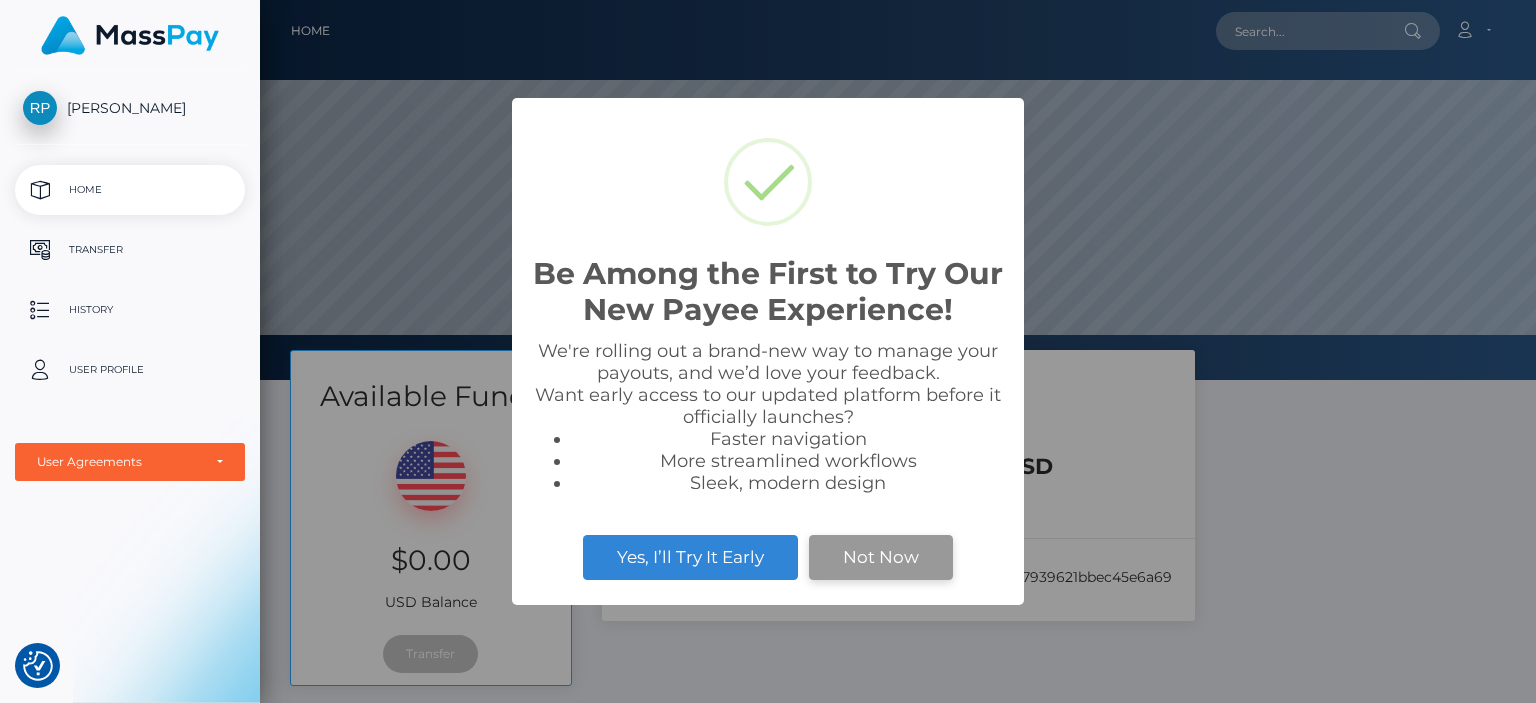 click on "Not Now" at bounding box center [881, 557] 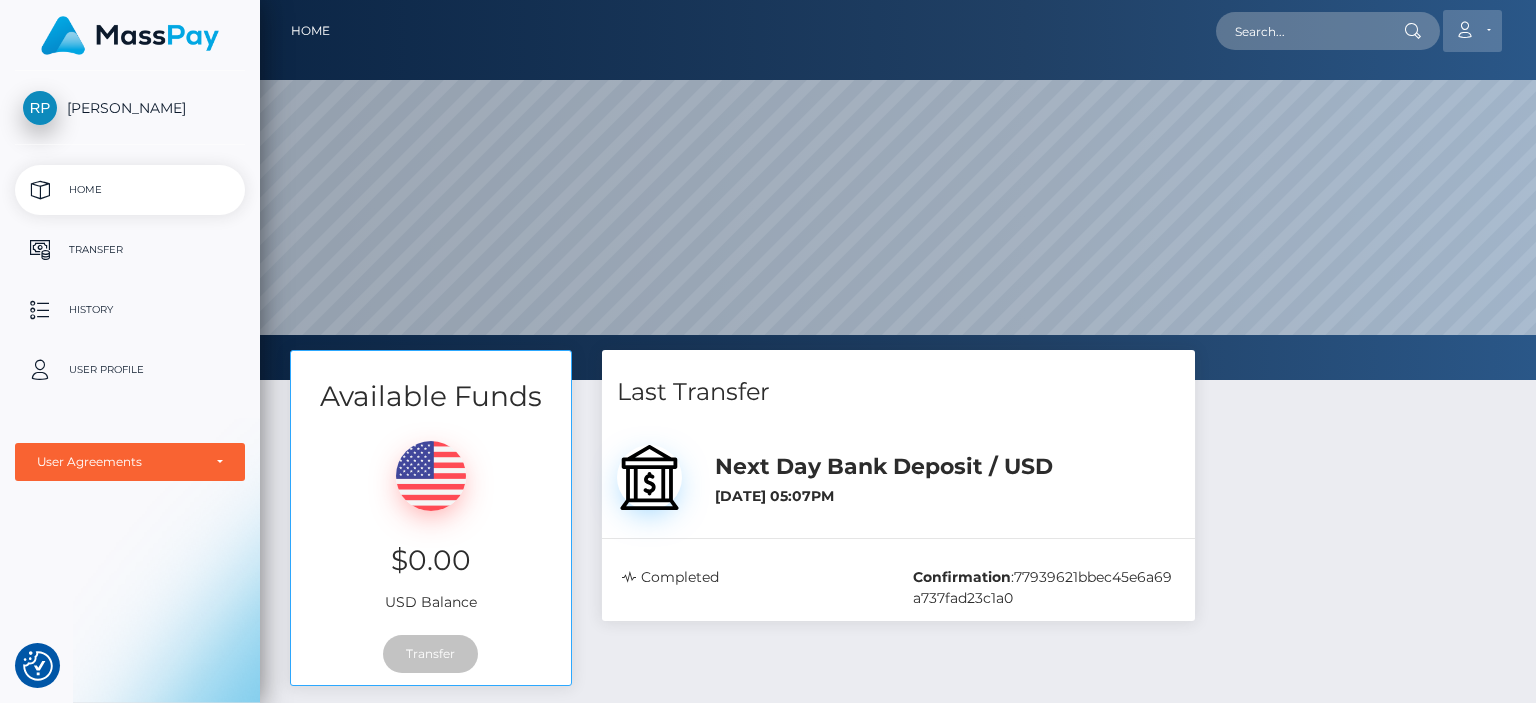 click on "Account" at bounding box center [1472, 31] 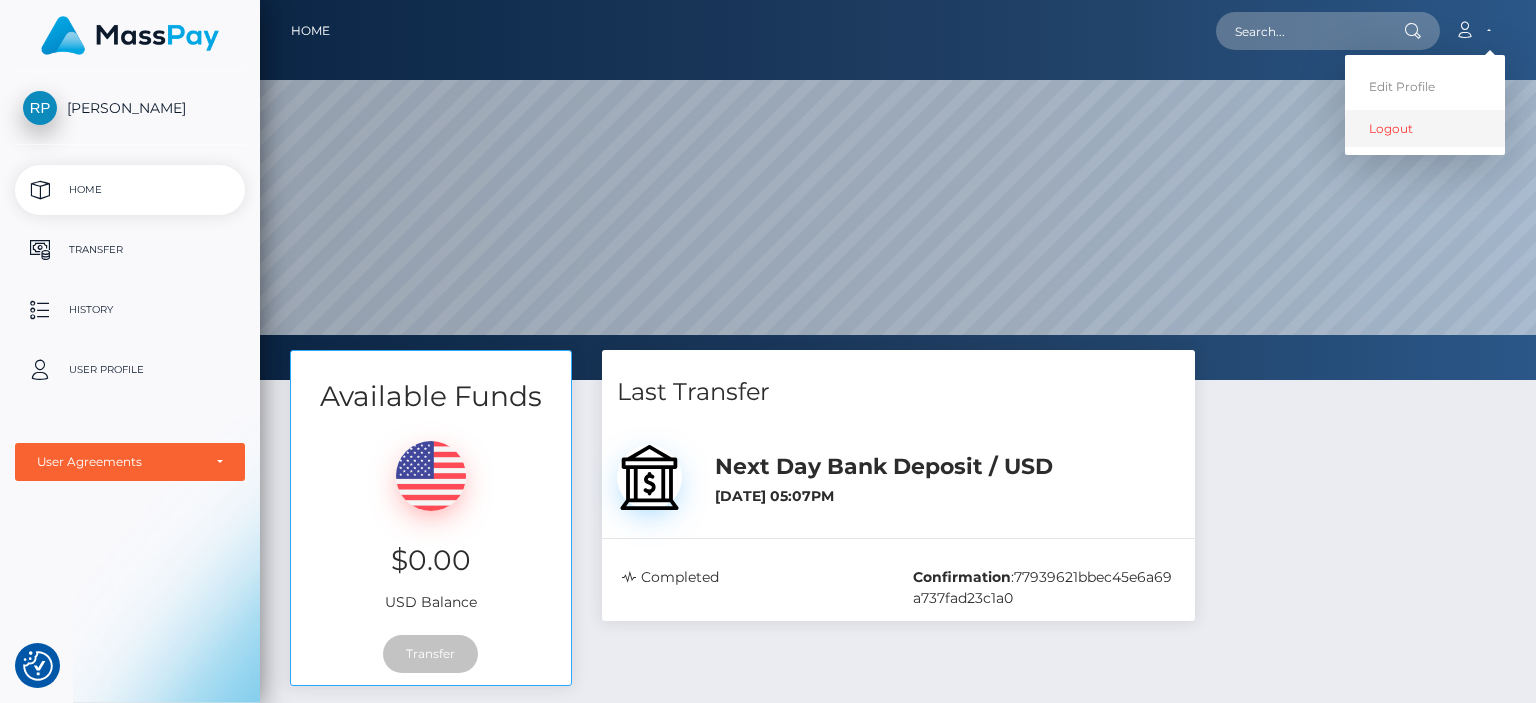 click on "Logout" at bounding box center [1425, 128] 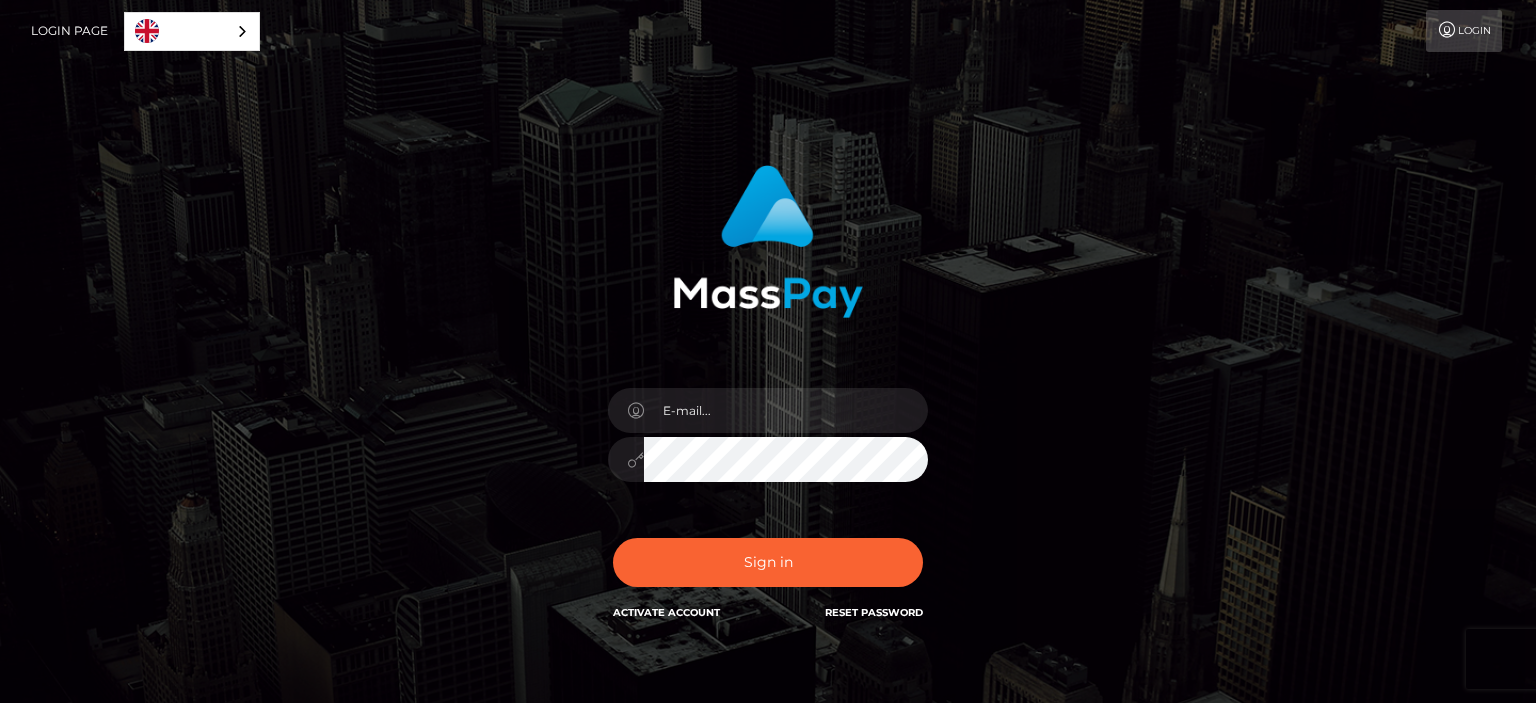 scroll, scrollTop: 0, scrollLeft: 0, axis: both 